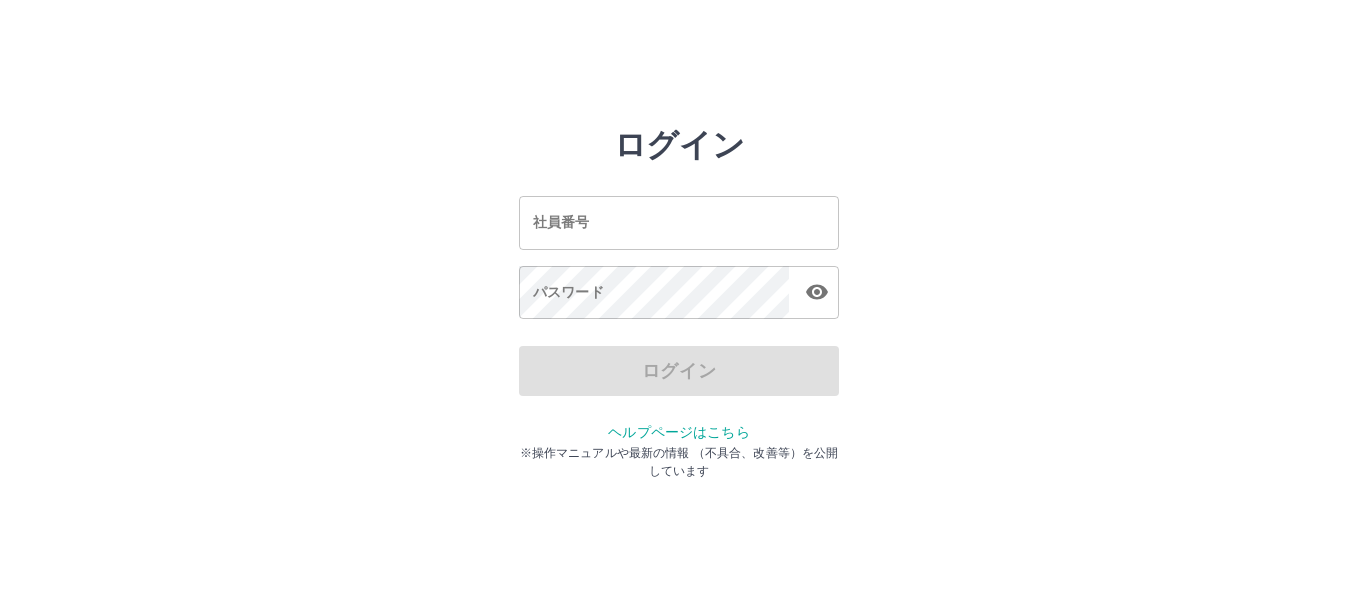 scroll, scrollTop: 0, scrollLeft: 0, axis: both 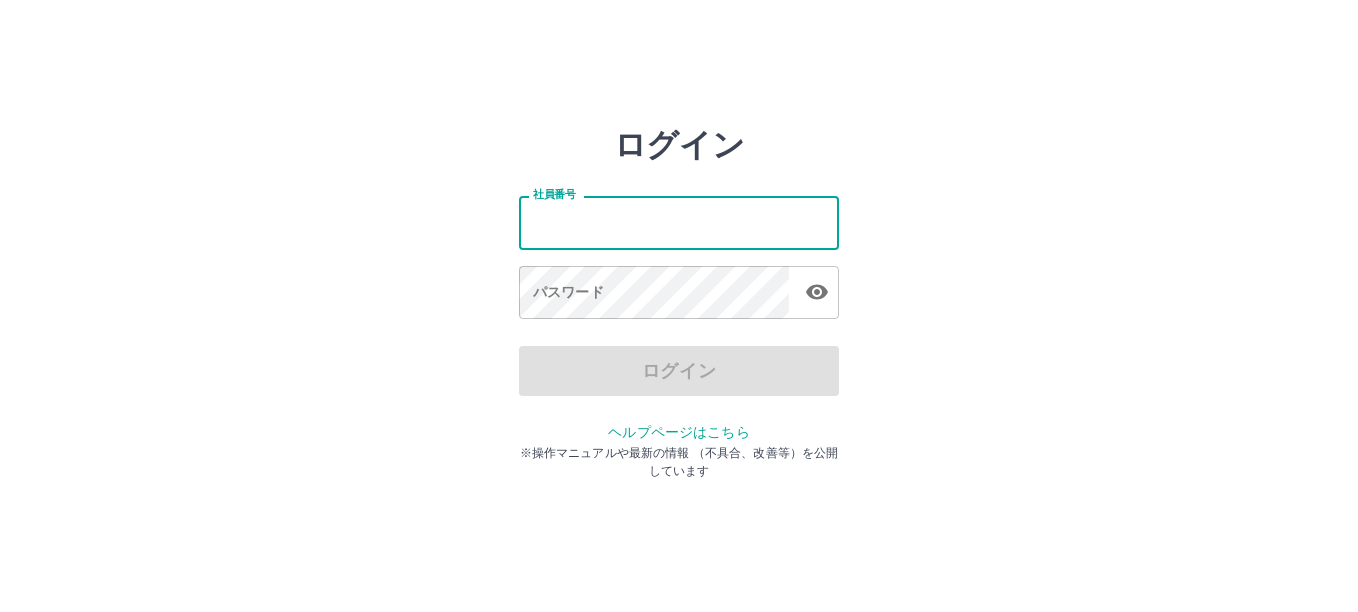 click on "社員番号" at bounding box center [679, 222] 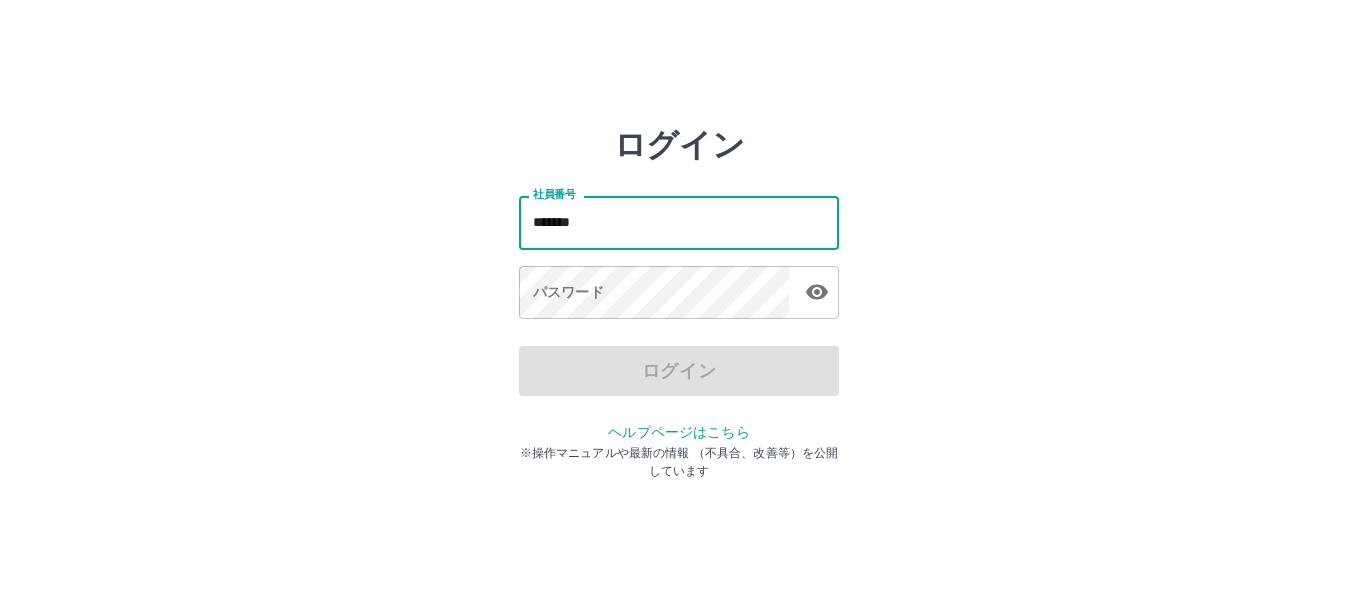 type on "*******" 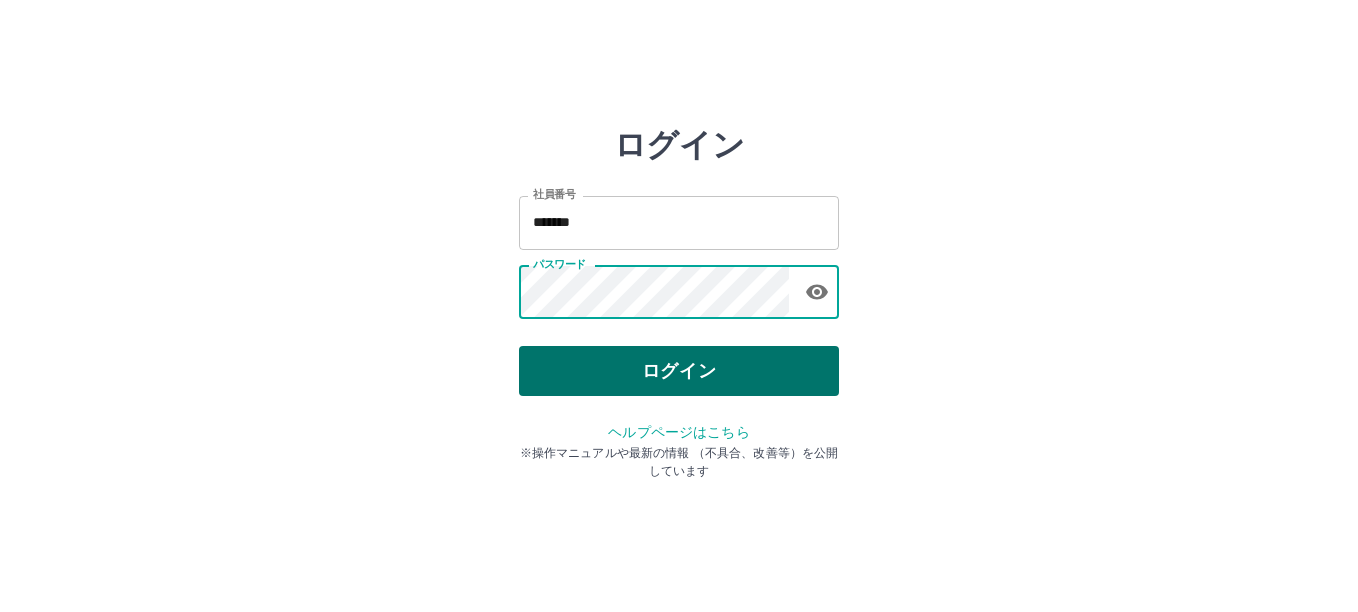 click on "ログイン" at bounding box center (679, 371) 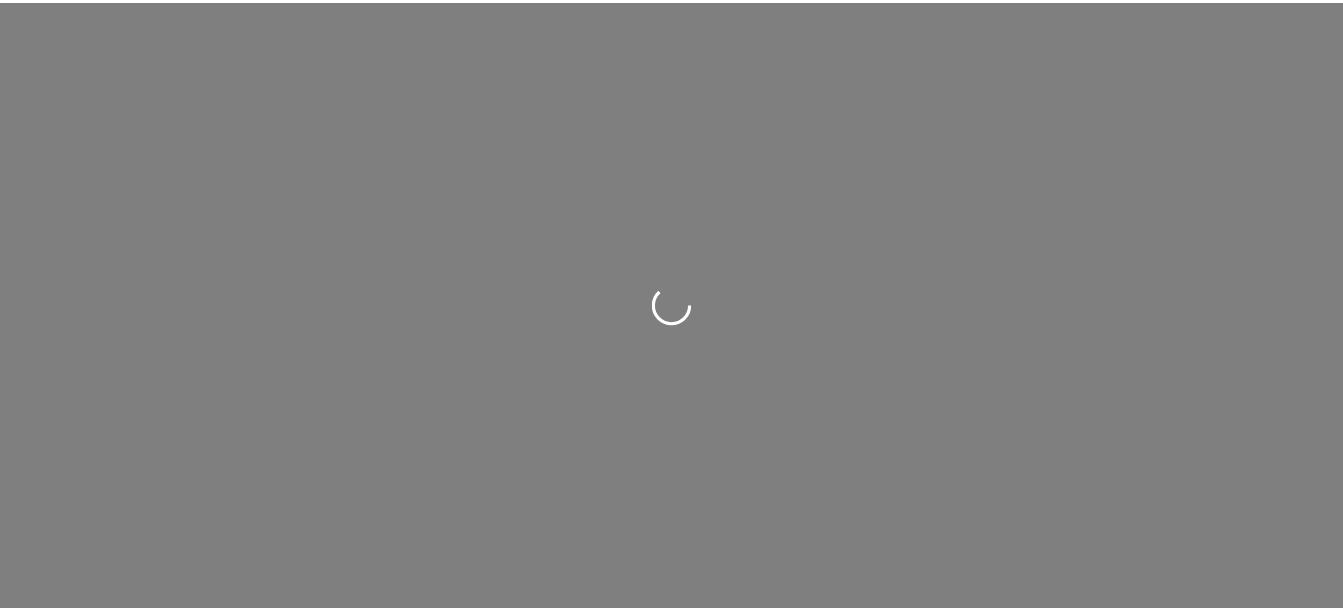 scroll, scrollTop: 0, scrollLeft: 0, axis: both 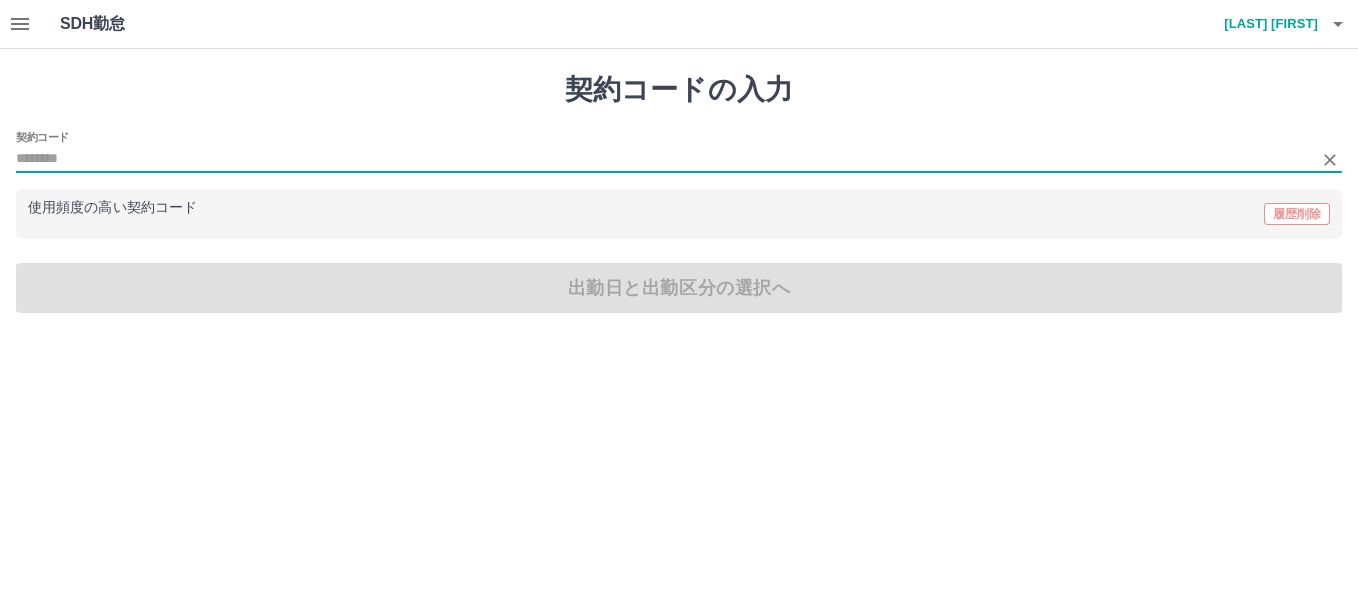 click on "契約コード" at bounding box center [664, 159] 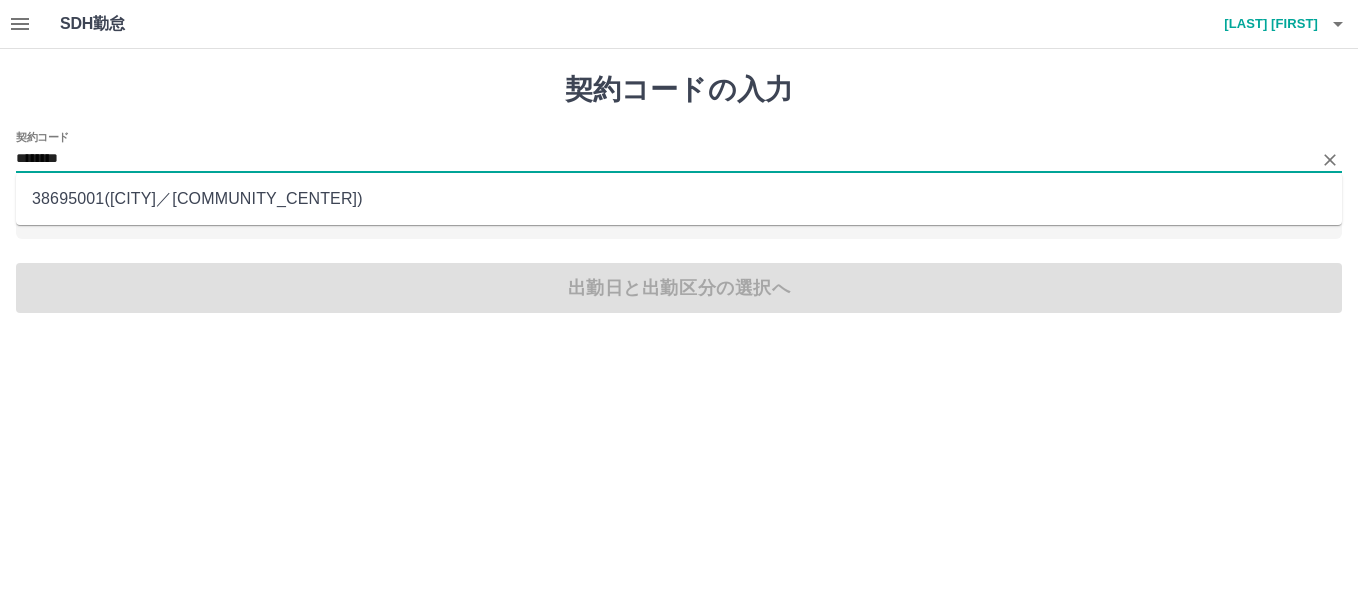 click on "38695001  ( つくばみらい市 ／ つくばみらい市立みらい平コミュニティーセ )" at bounding box center (679, 199) 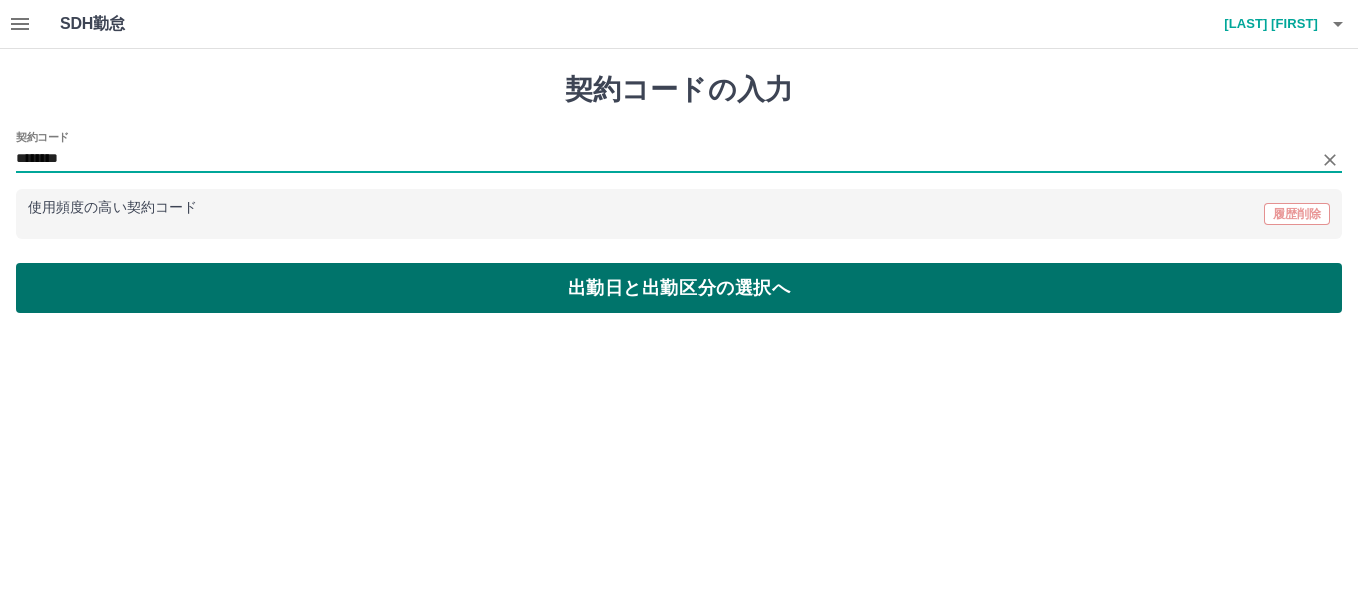 type on "********" 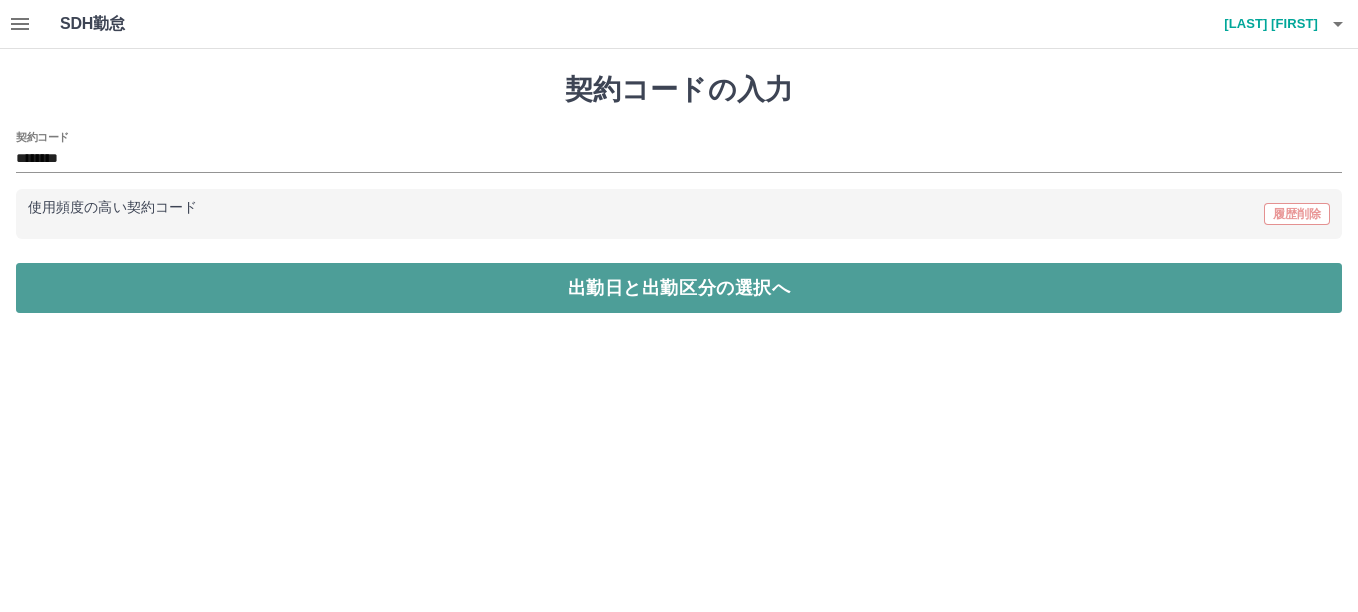 click on "出勤日と出勤区分の選択へ" at bounding box center [679, 288] 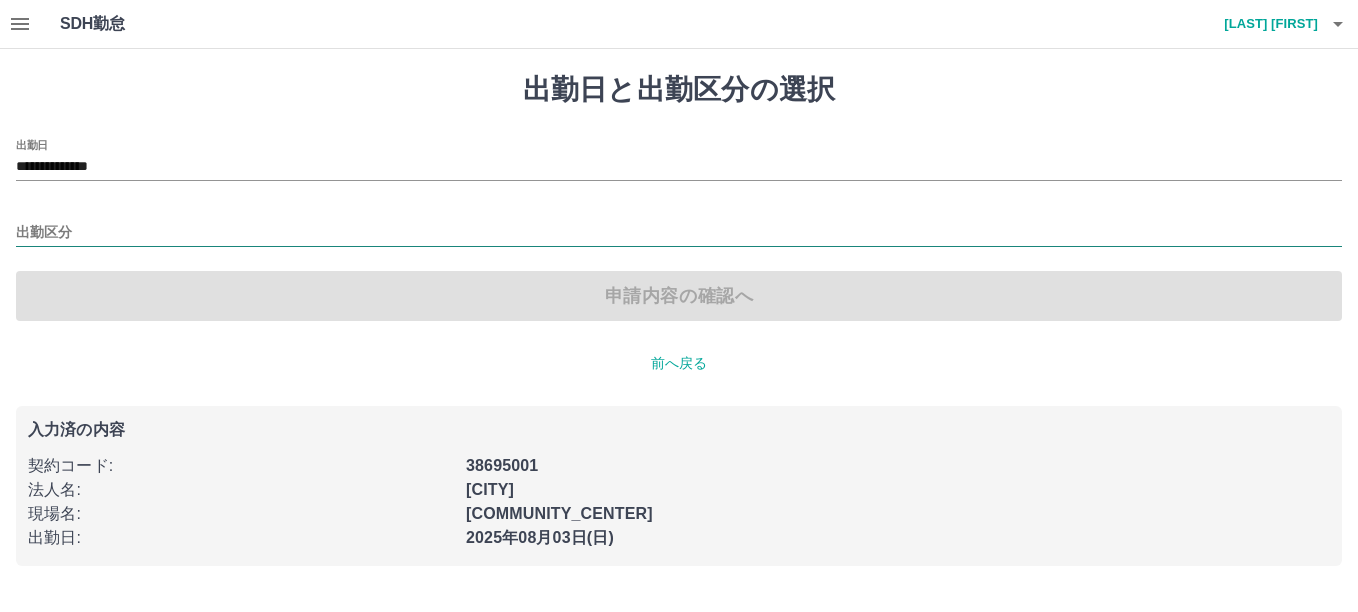 click on "出勤区分" at bounding box center [679, 233] 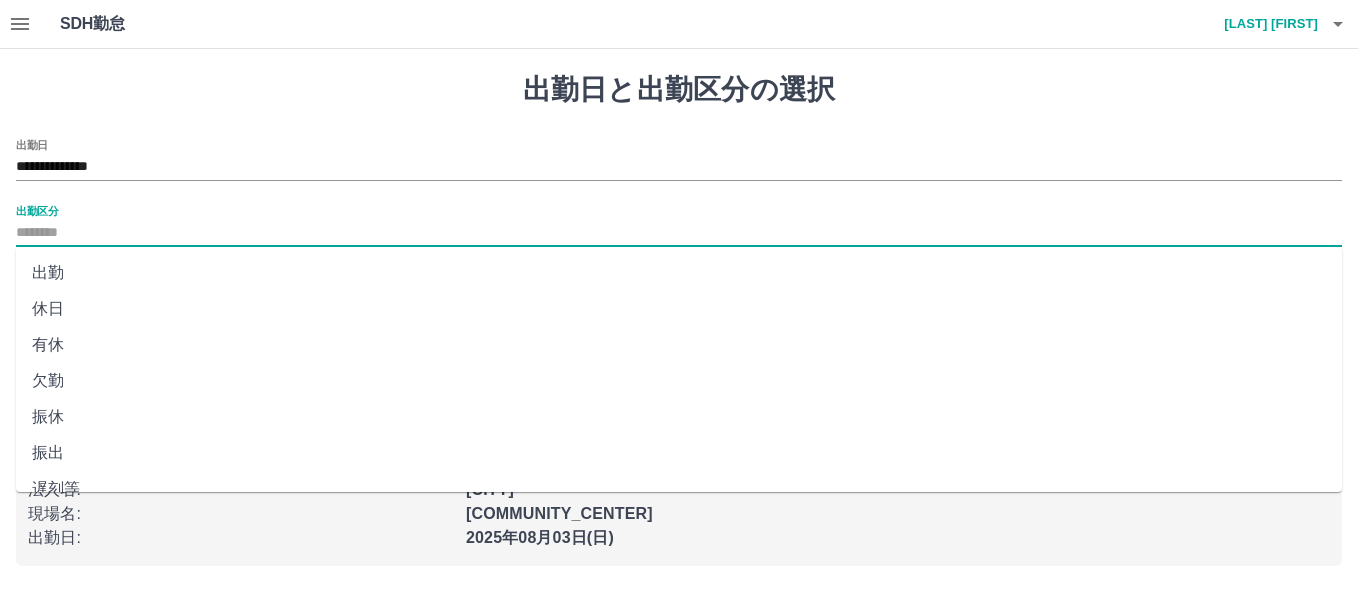 click on "出勤" at bounding box center [679, 273] 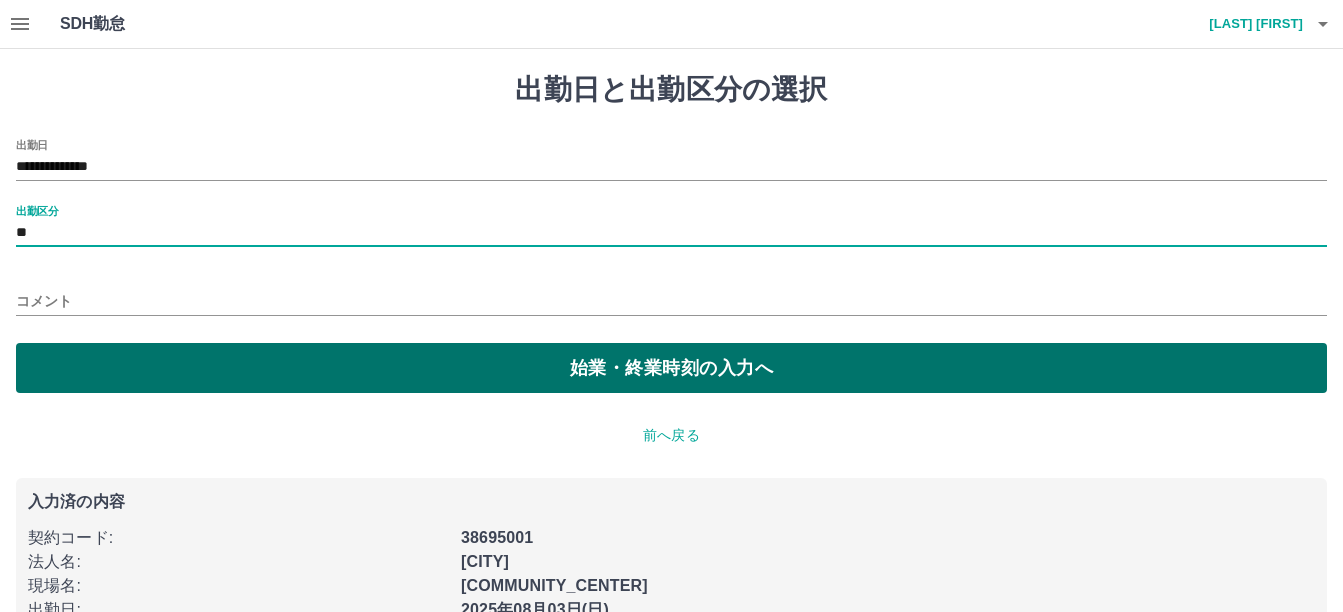click on "始業・終業時刻の入力へ" at bounding box center [671, 368] 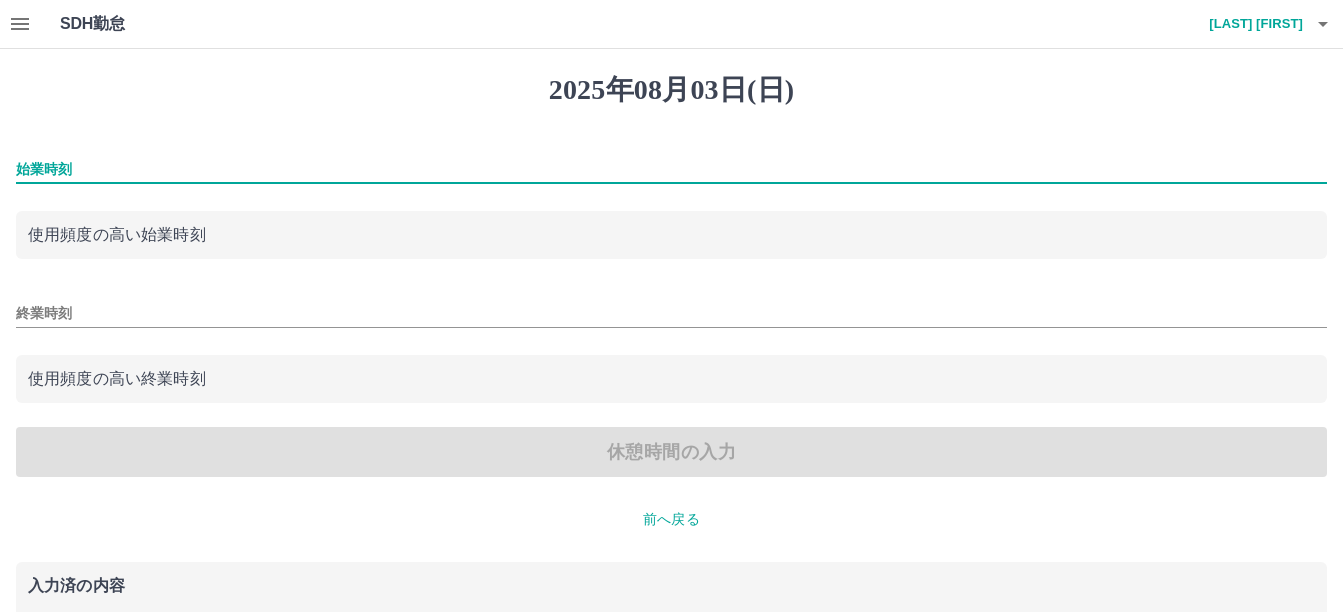 drag, startPoint x: 98, startPoint y: 163, endPoint x: 449, endPoint y: 170, distance: 351.0698 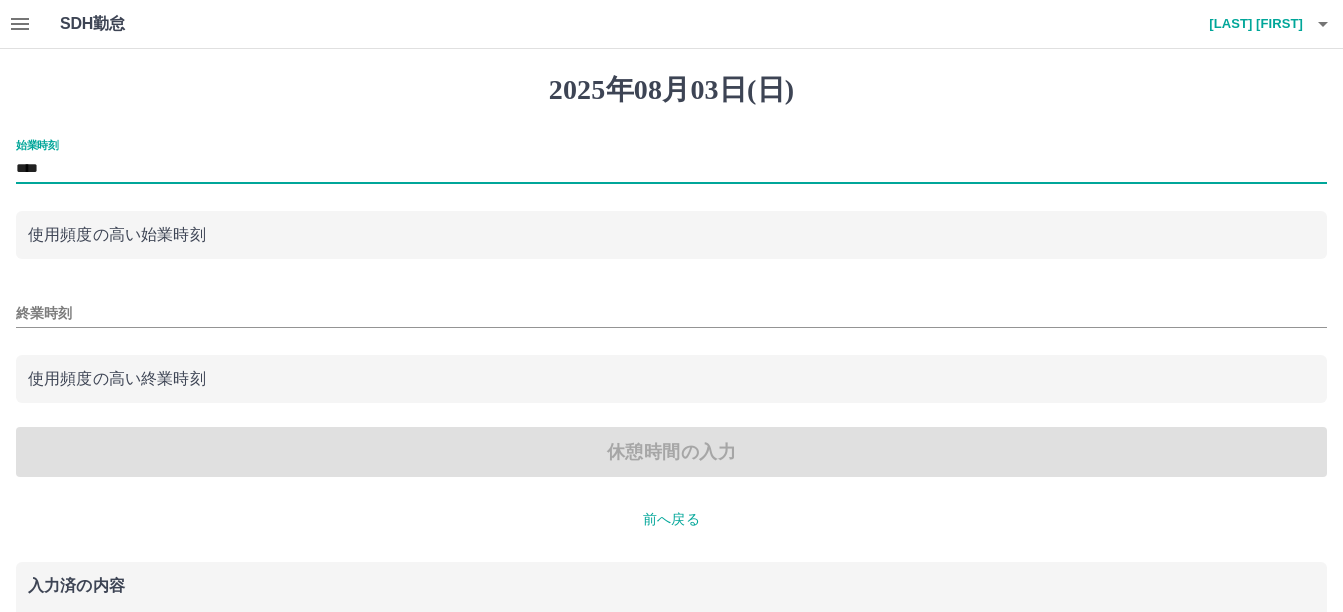 type on "****" 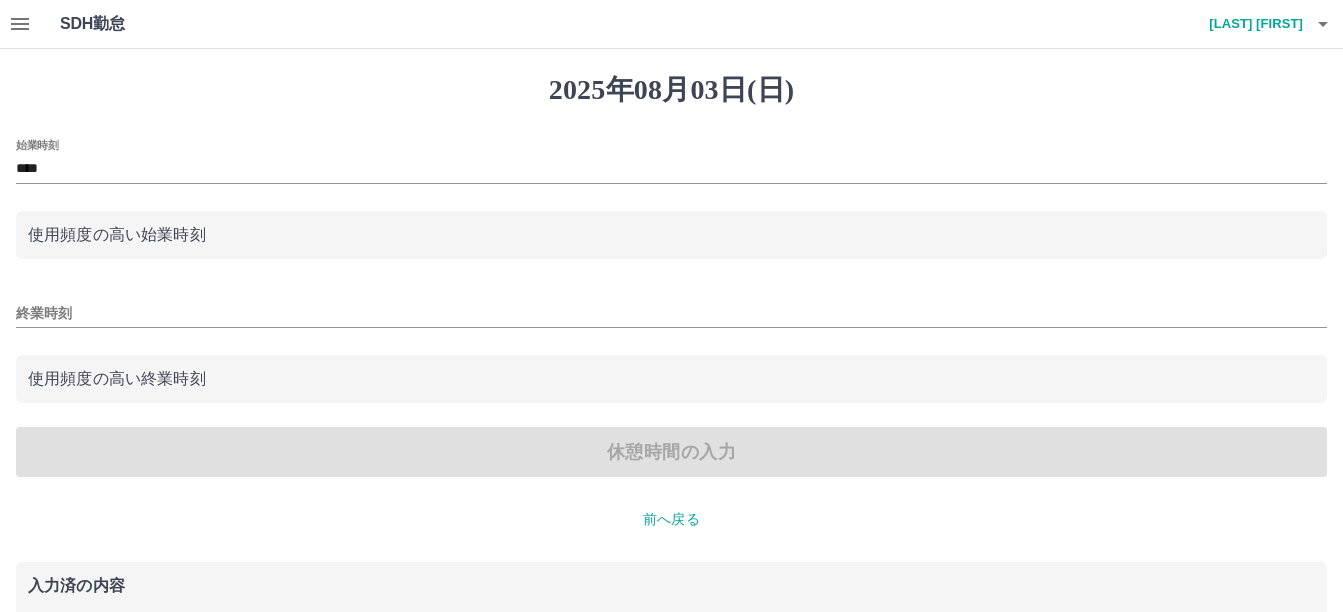 click on "終業時刻" at bounding box center (671, 307) 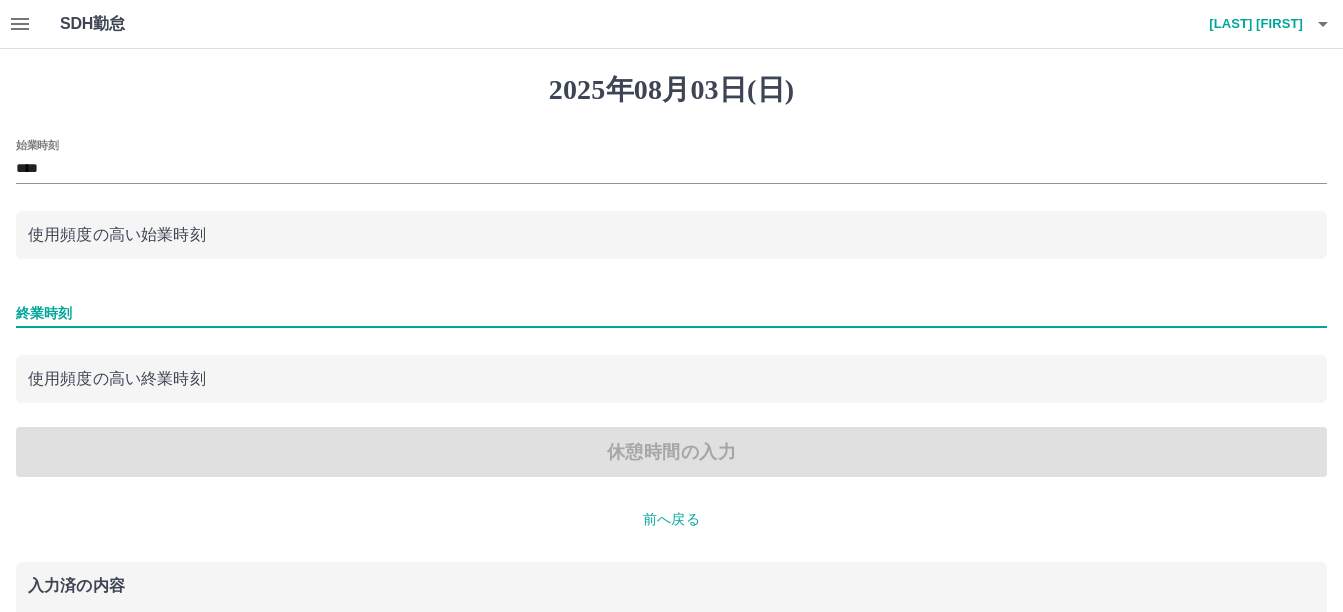 drag, startPoint x: 142, startPoint y: 306, endPoint x: 161, endPoint y: 306, distance: 19 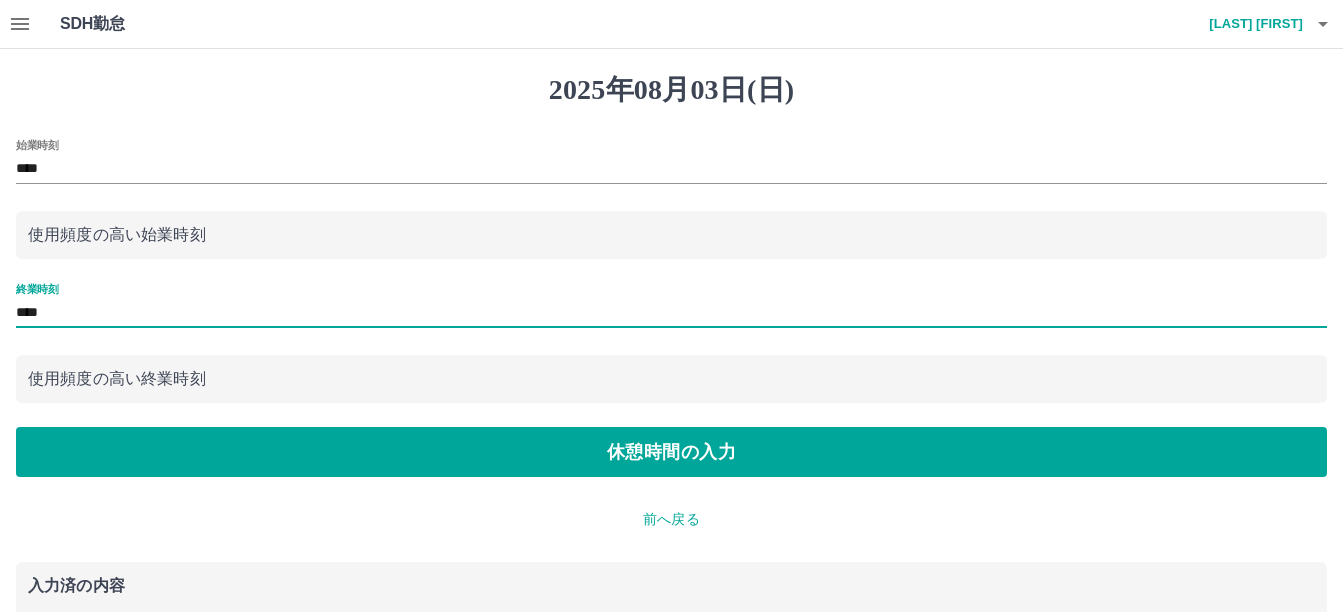 type on "****" 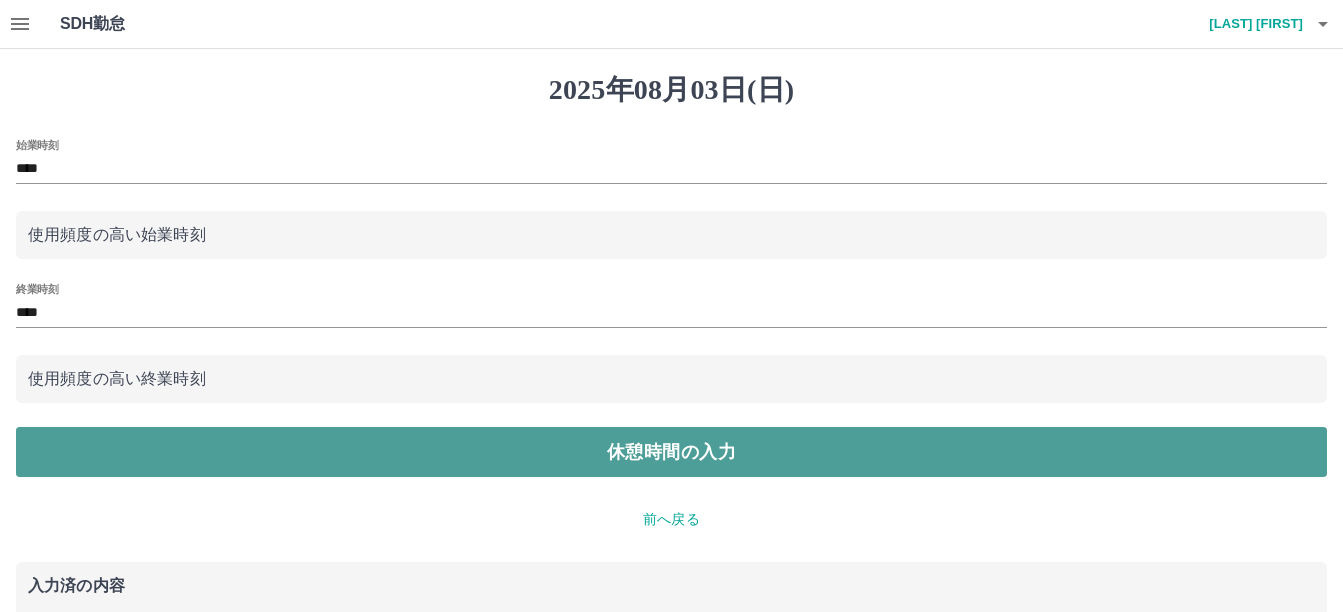 click on "休憩時間の入力" at bounding box center [671, 452] 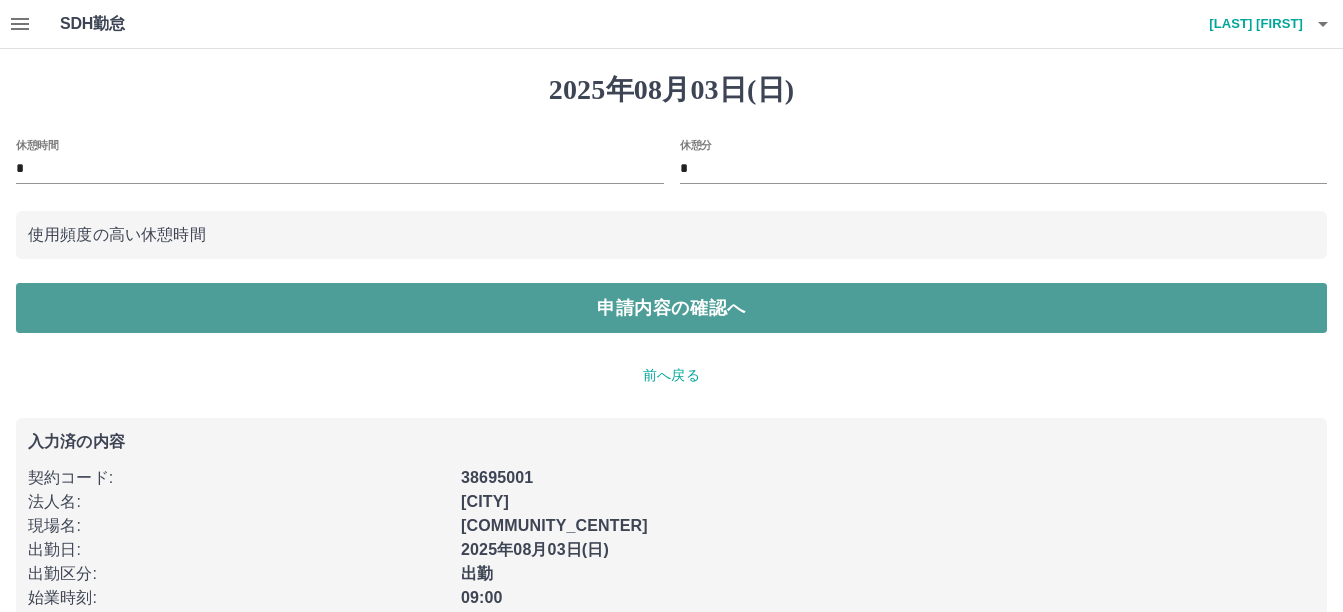 click on "申請内容の確認へ" at bounding box center [671, 308] 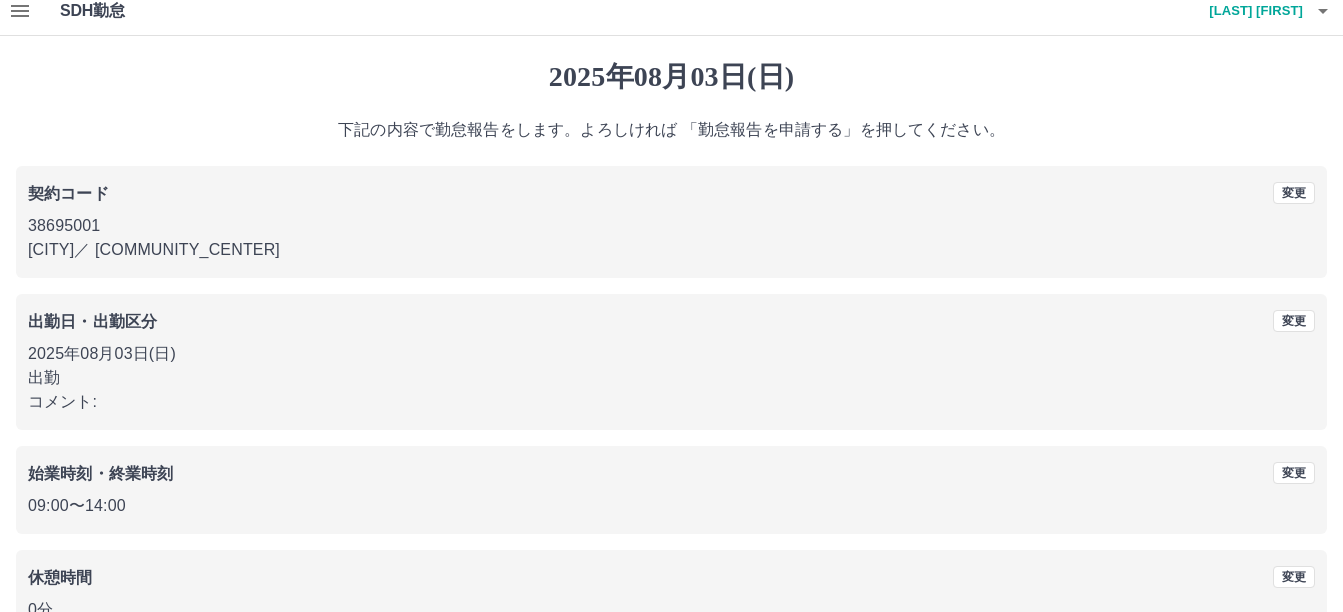 scroll, scrollTop: 137, scrollLeft: 0, axis: vertical 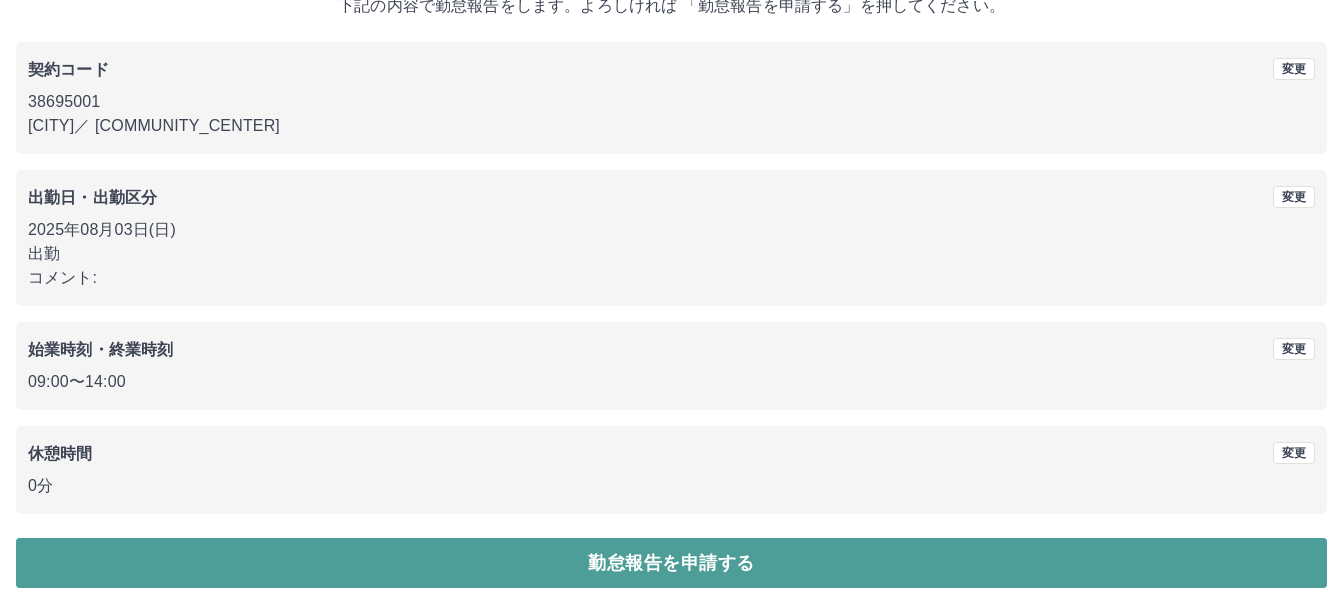 click on "勤怠報告を申請する" at bounding box center (671, 563) 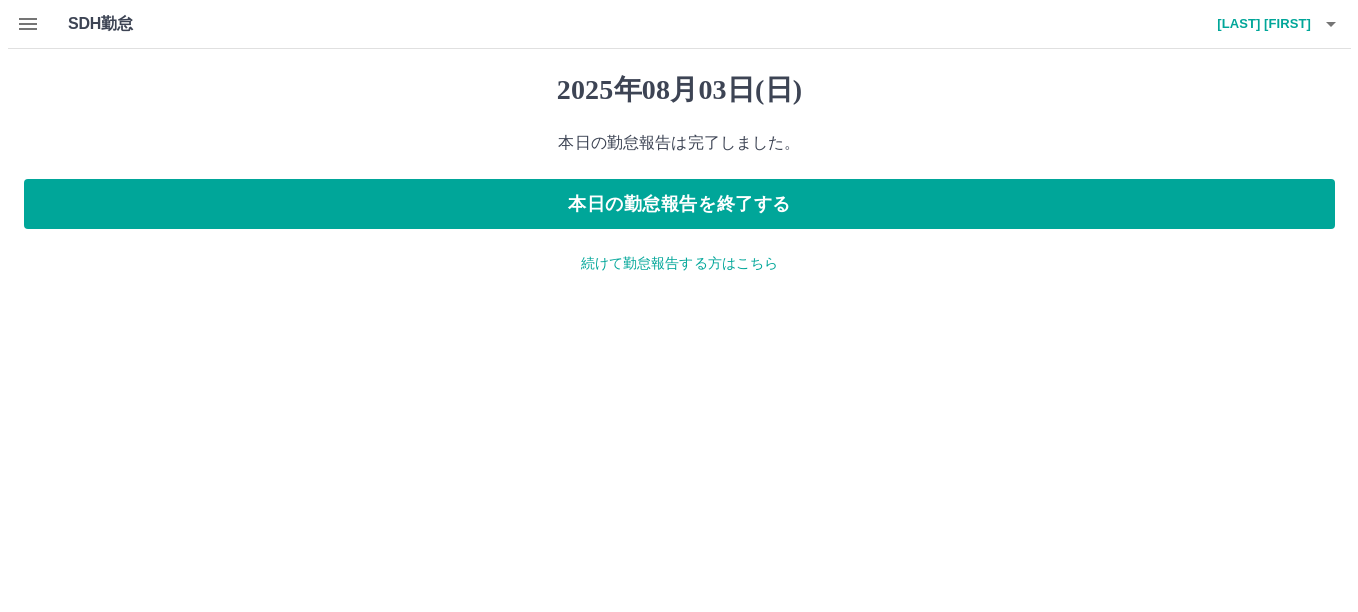 scroll, scrollTop: 0, scrollLeft: 0, axis: both 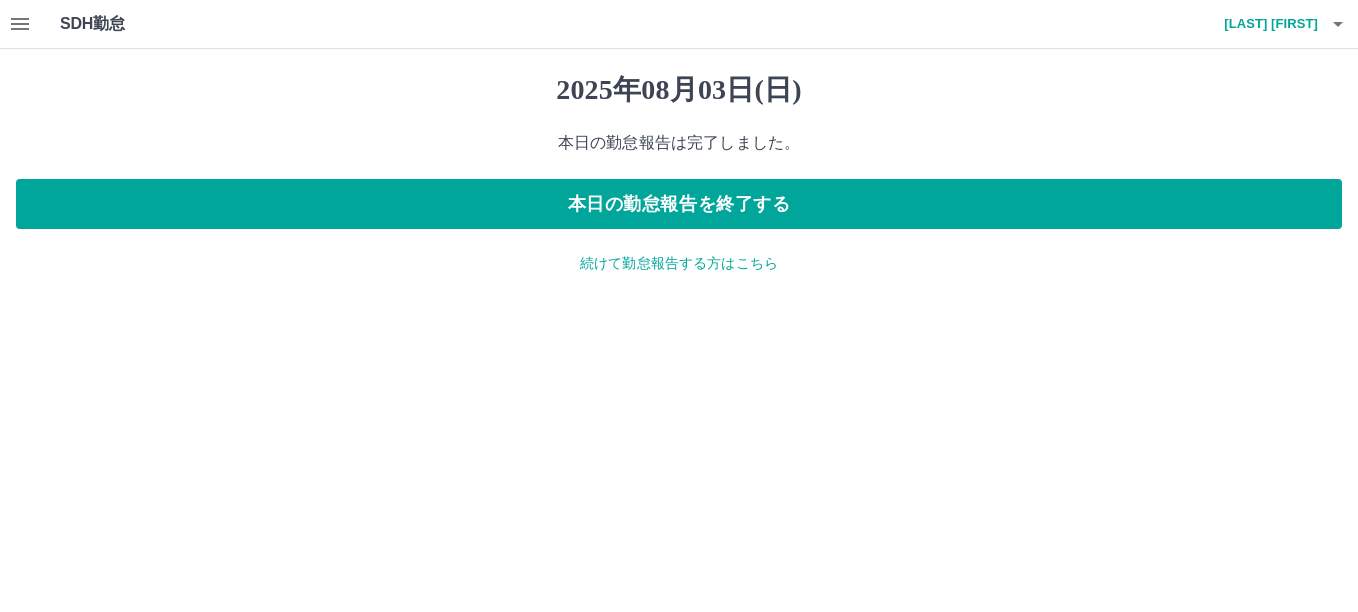 click on "続けて勤怠報告する方はこちら" at bounding box center [679, 263] 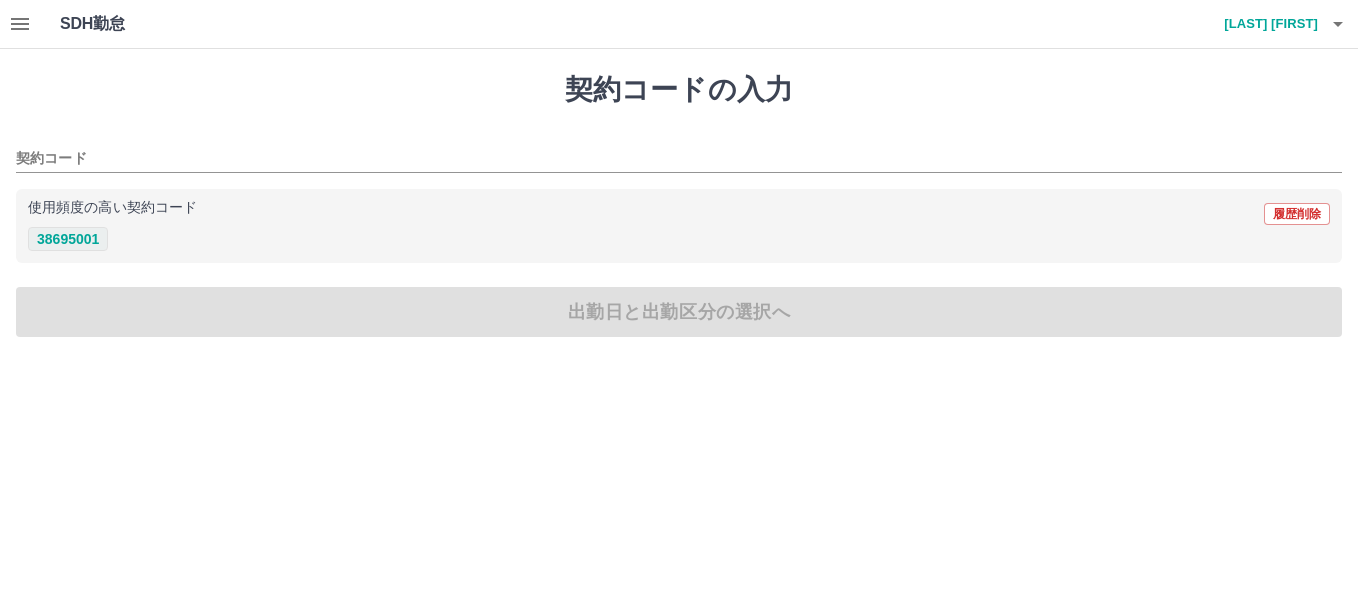 click on "38695001" at bounding box center [68, 239] 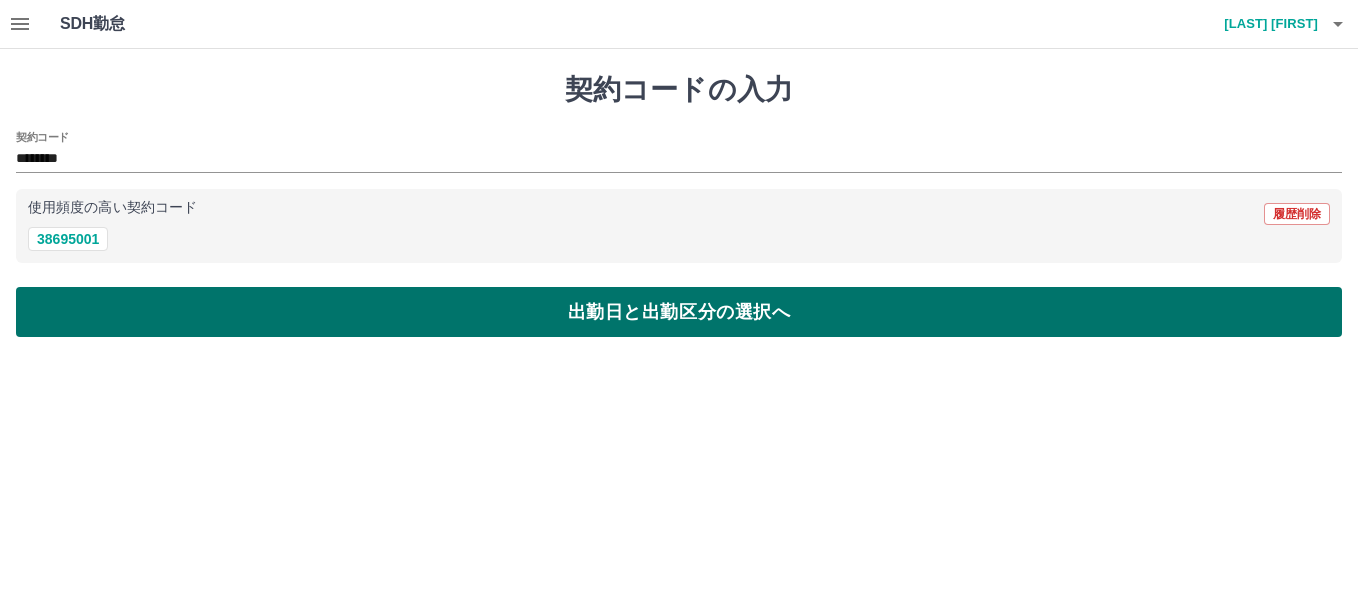 click on "出勤日と出勤区分の選択へ" at bounding box center [679, 312] 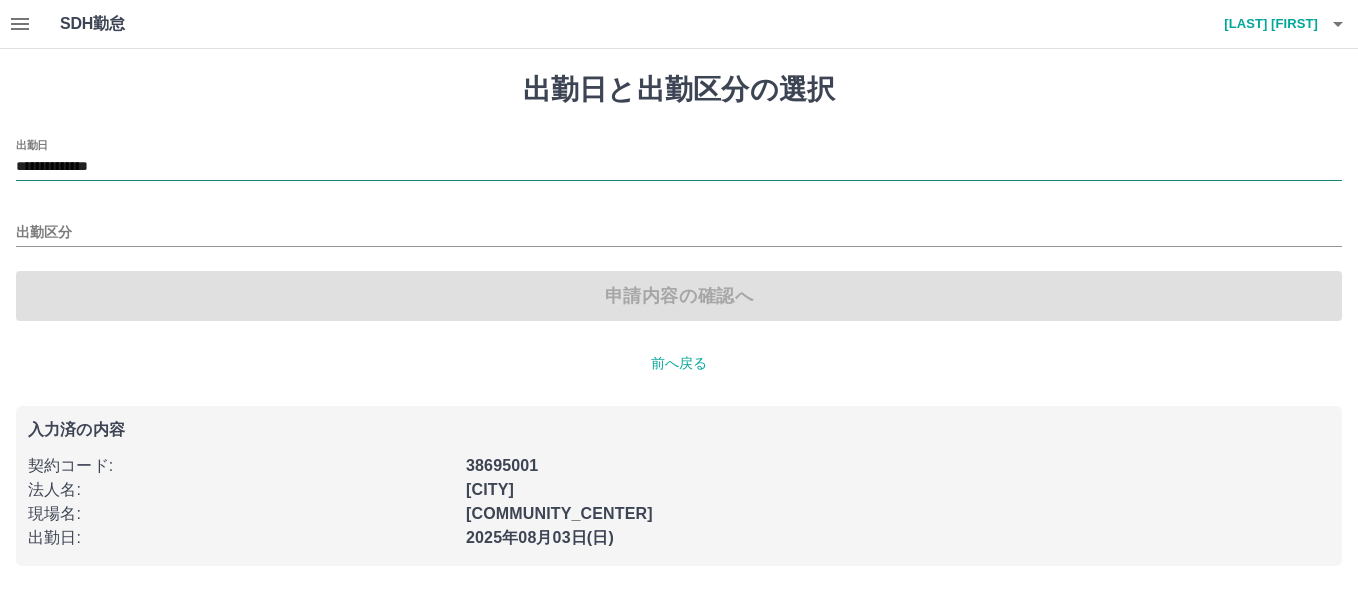 click on "**********" at bounding box center (679, 167) 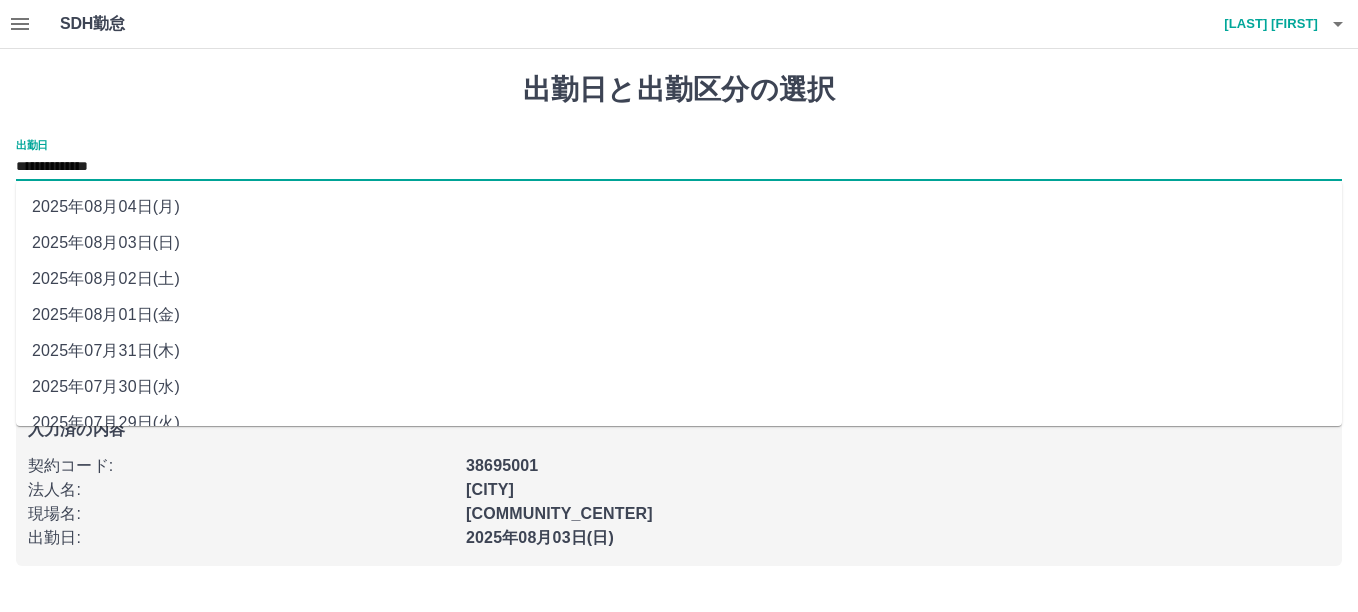 click on "2025年08月04日(月)" at bounding box center [679, 207] 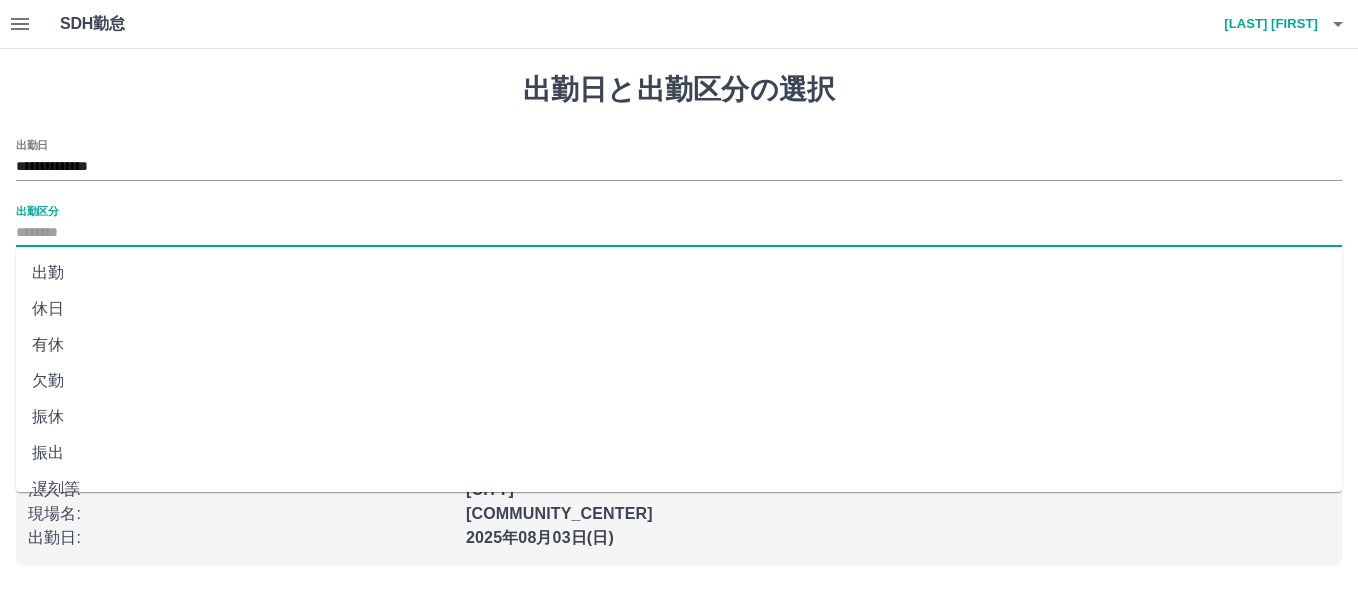 click on "出勤区分" at bounding box center [679, 233] 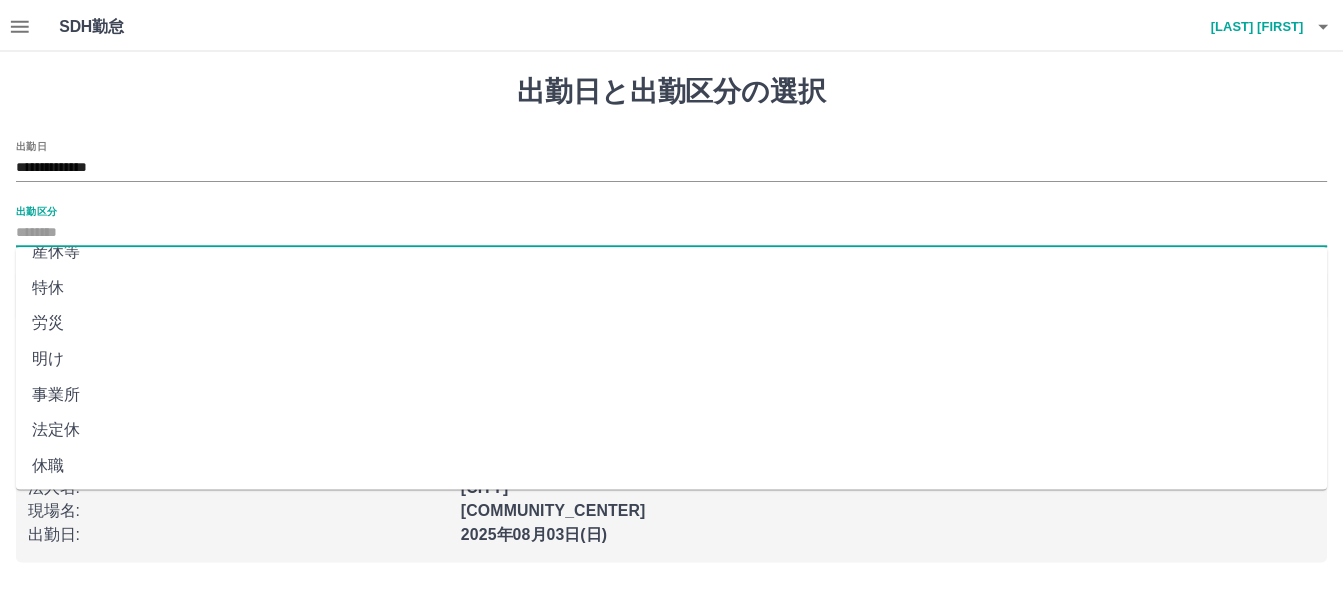scroll, scrollTop: 419, scrollLeft: 0, axis: vertical 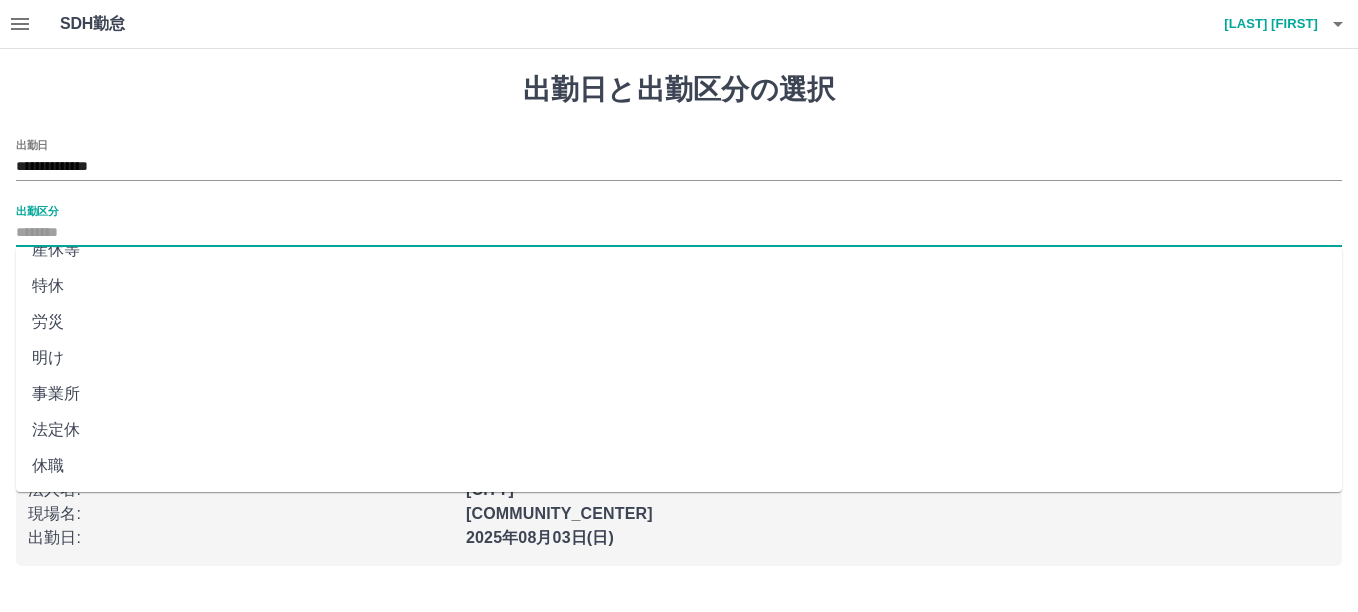 click on "法定休" at bounding box center (679, 430) 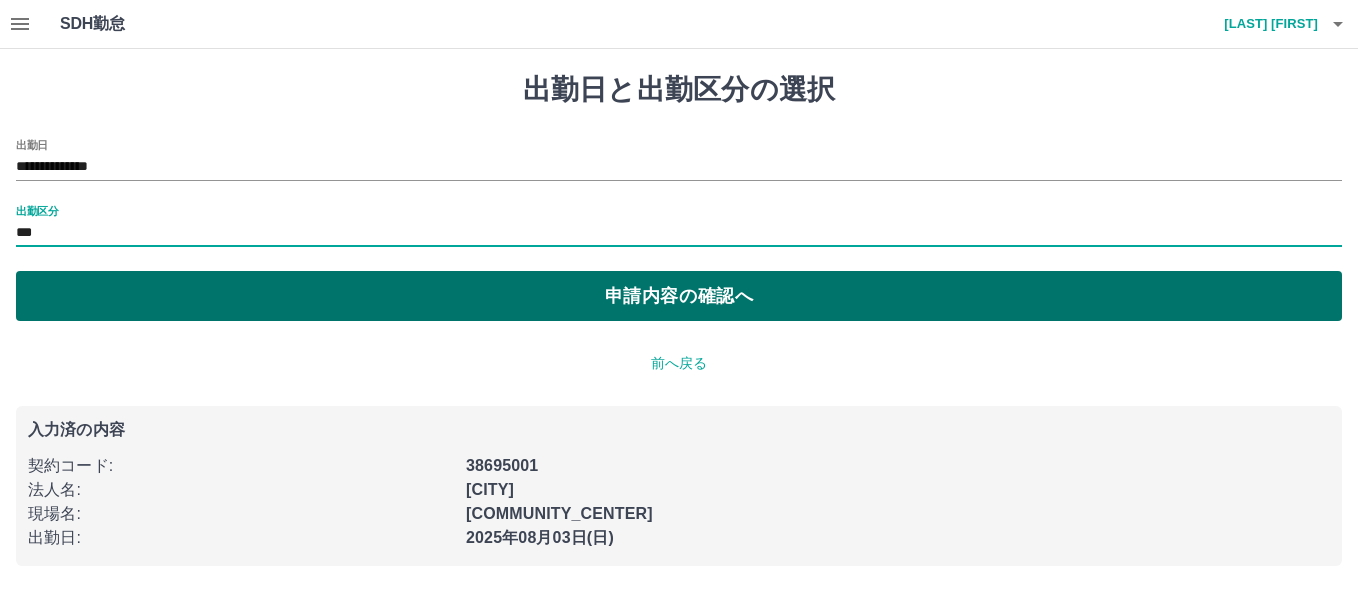 click on "申請内容の確認へ" at bounding box center [679, 296] 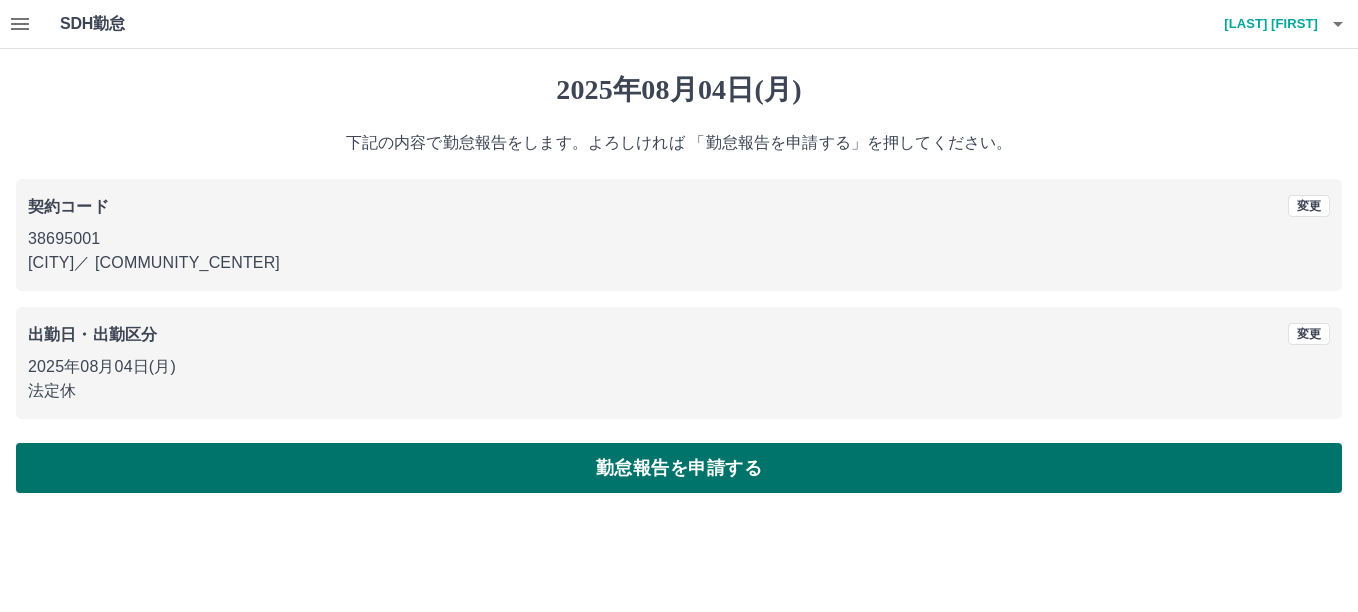 click on "勤怠報告を申請する" at bounding box center (679, 468) 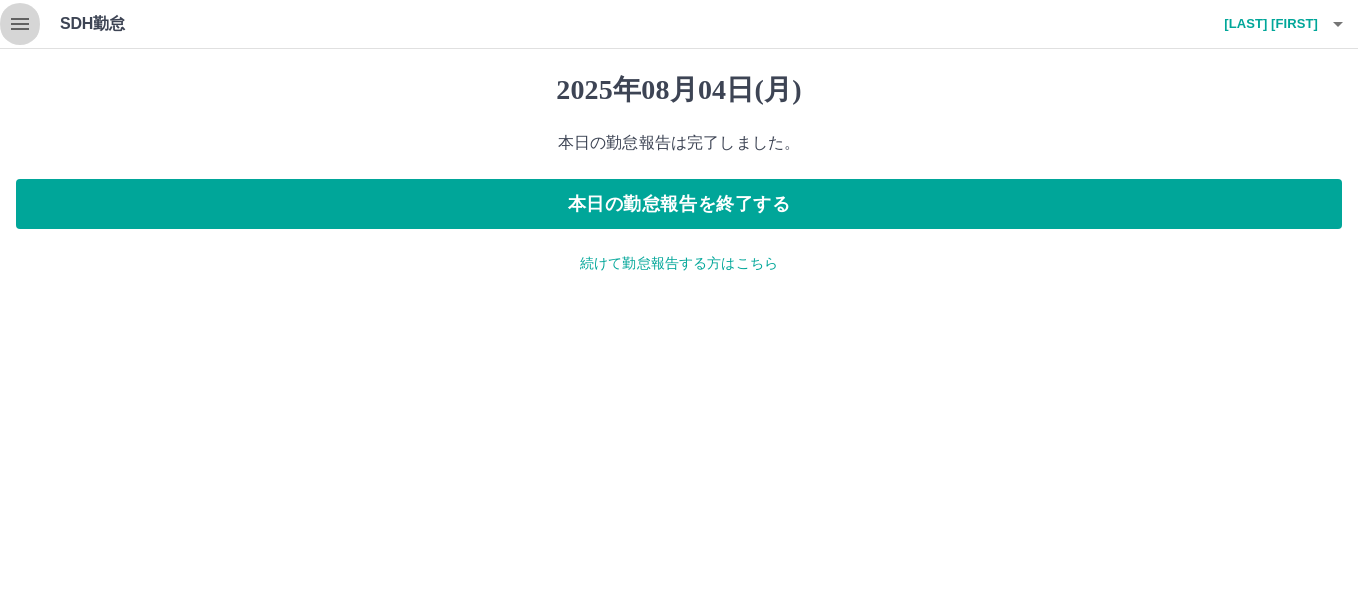 click 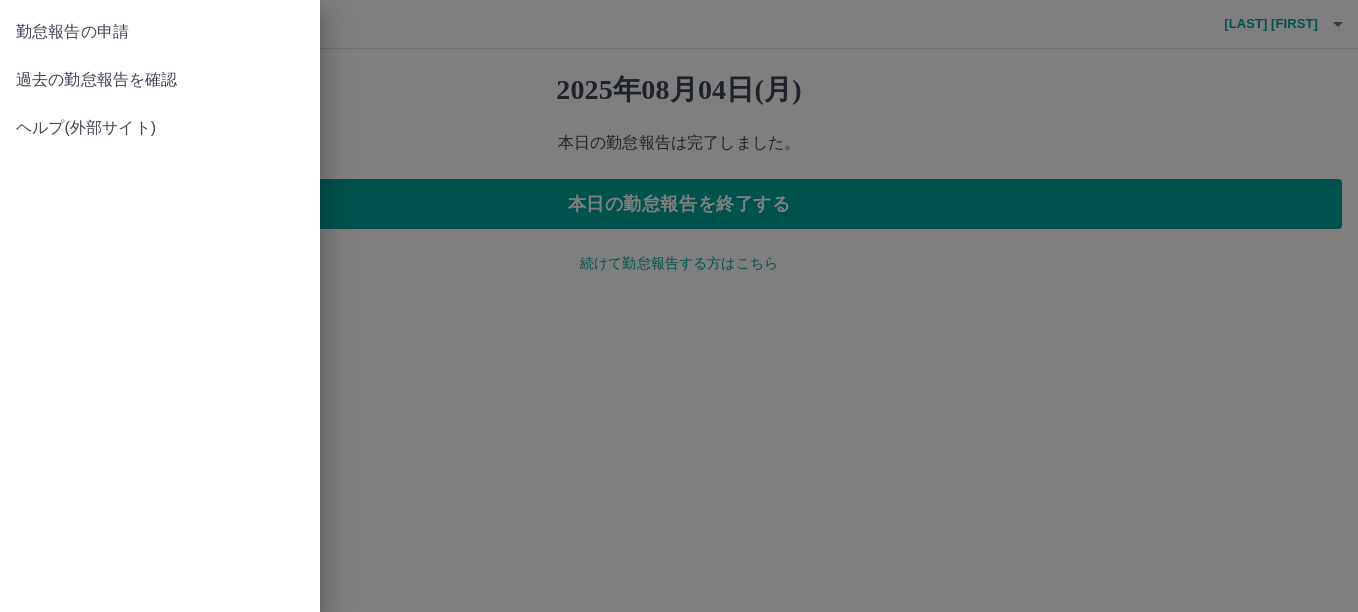 click on "過去の勤怠報告を確認" at bounding box center (160, 80) 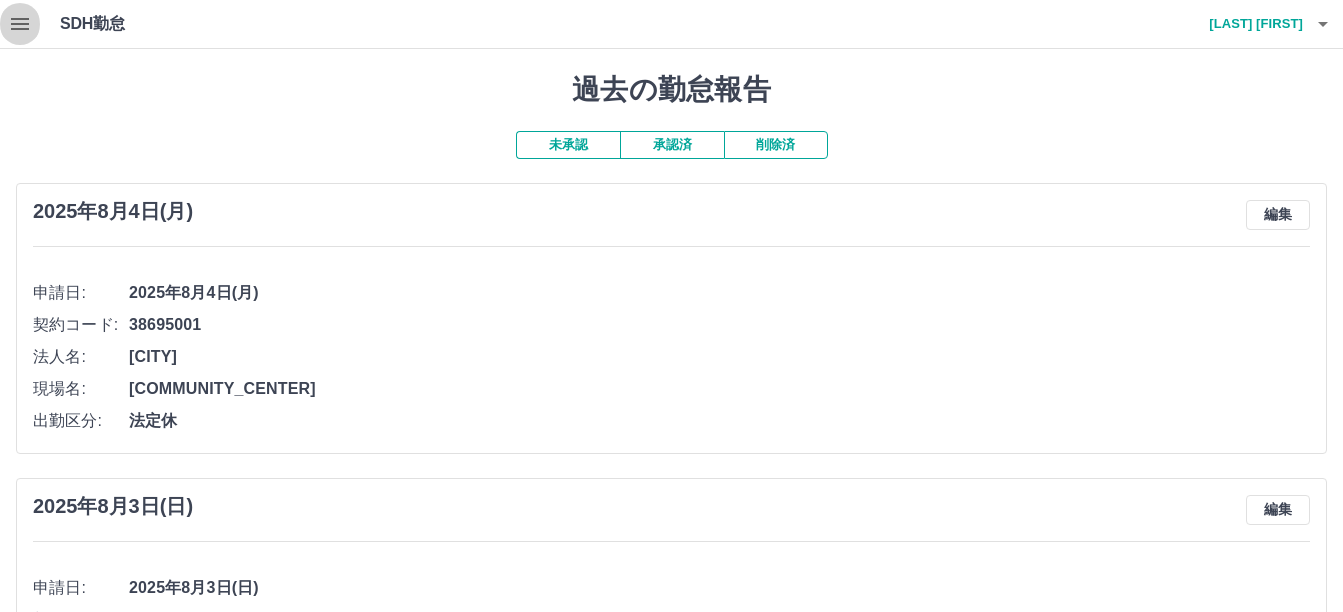 click 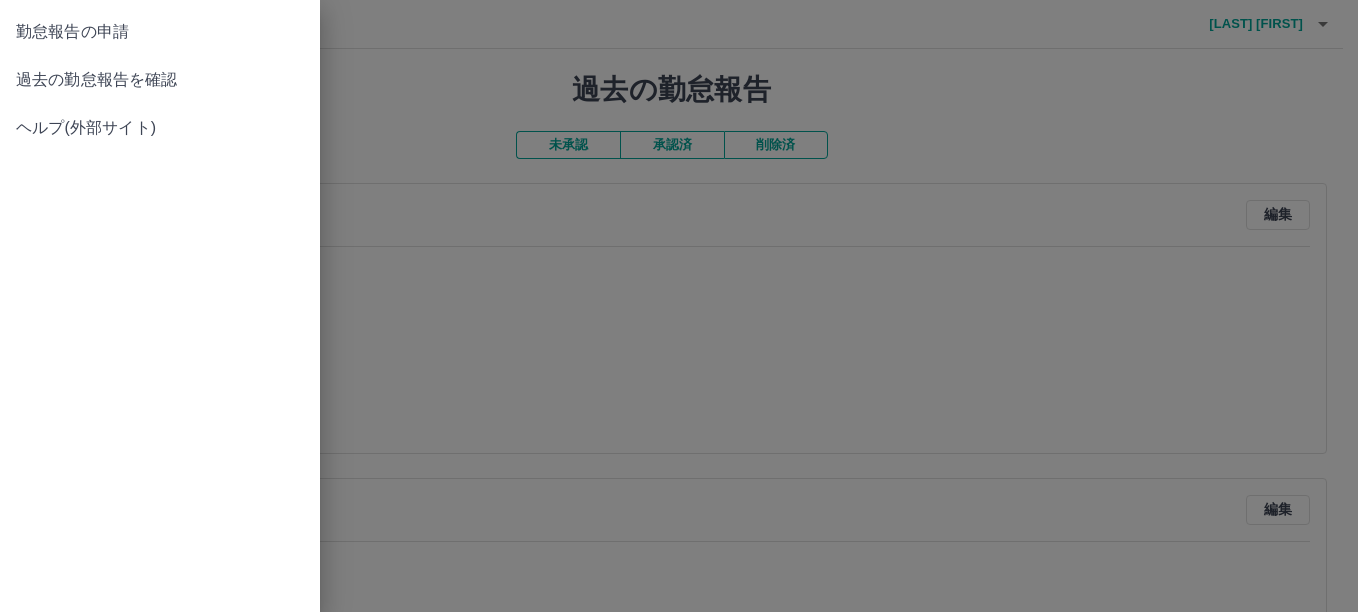 click on "過去の勤怠報告を確認" at bounding box center [160, 80] 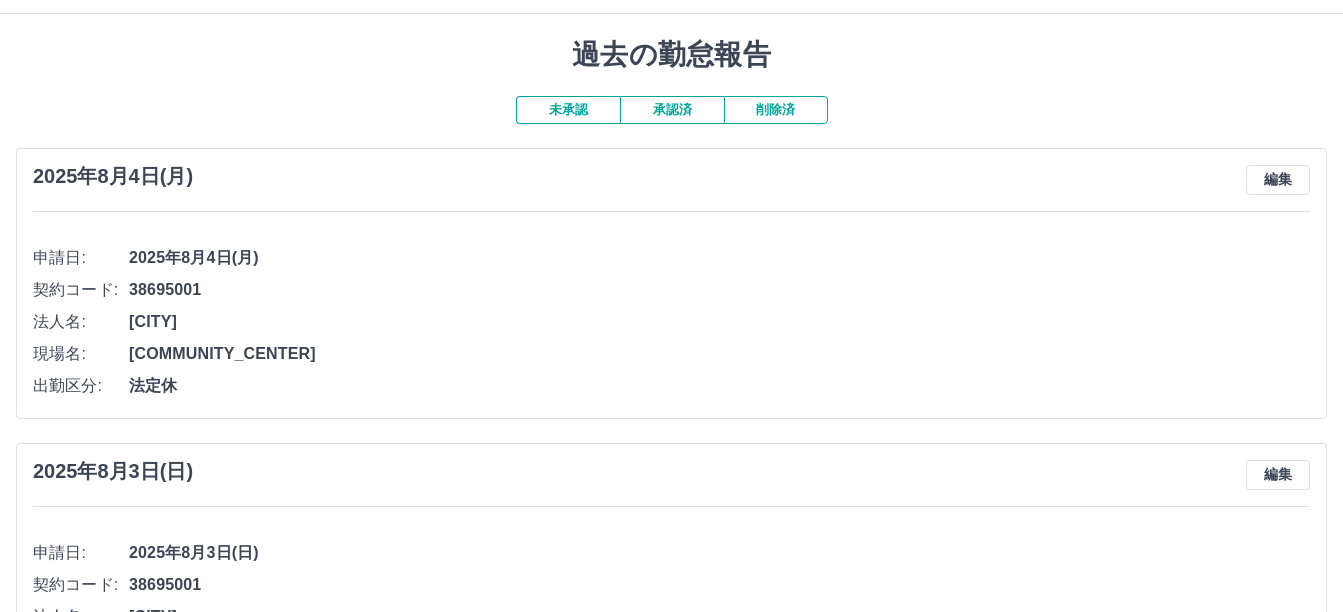 scroll, scrollTop: 0, scrollLeft: 0, axis: both 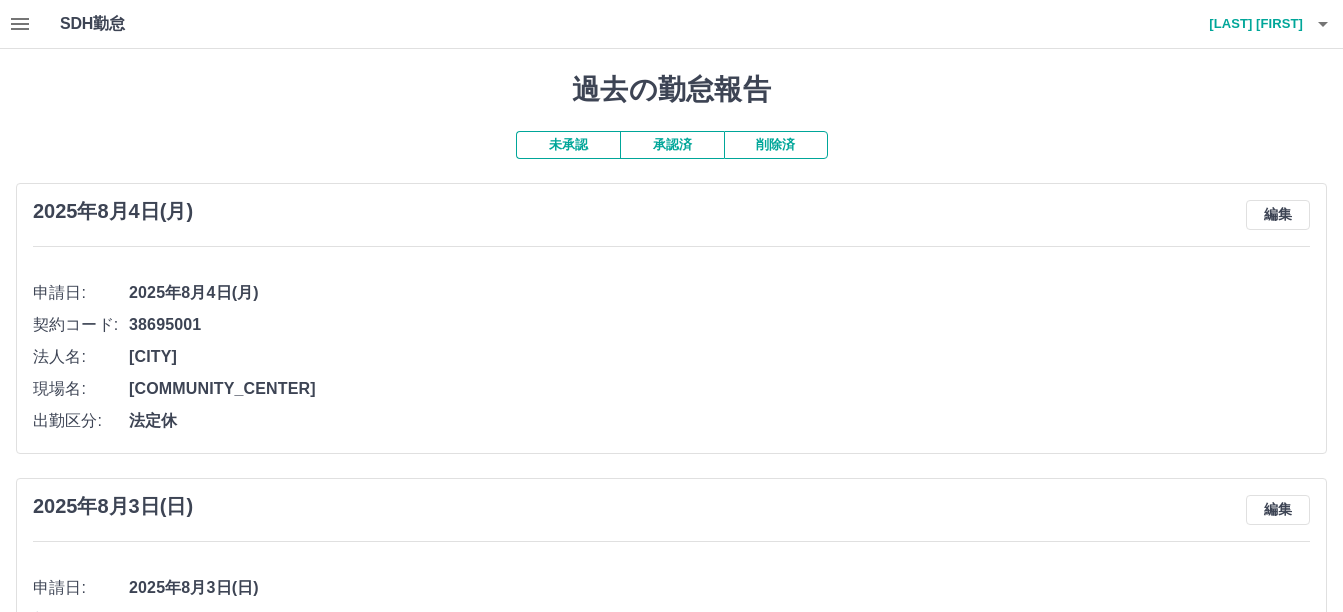 click 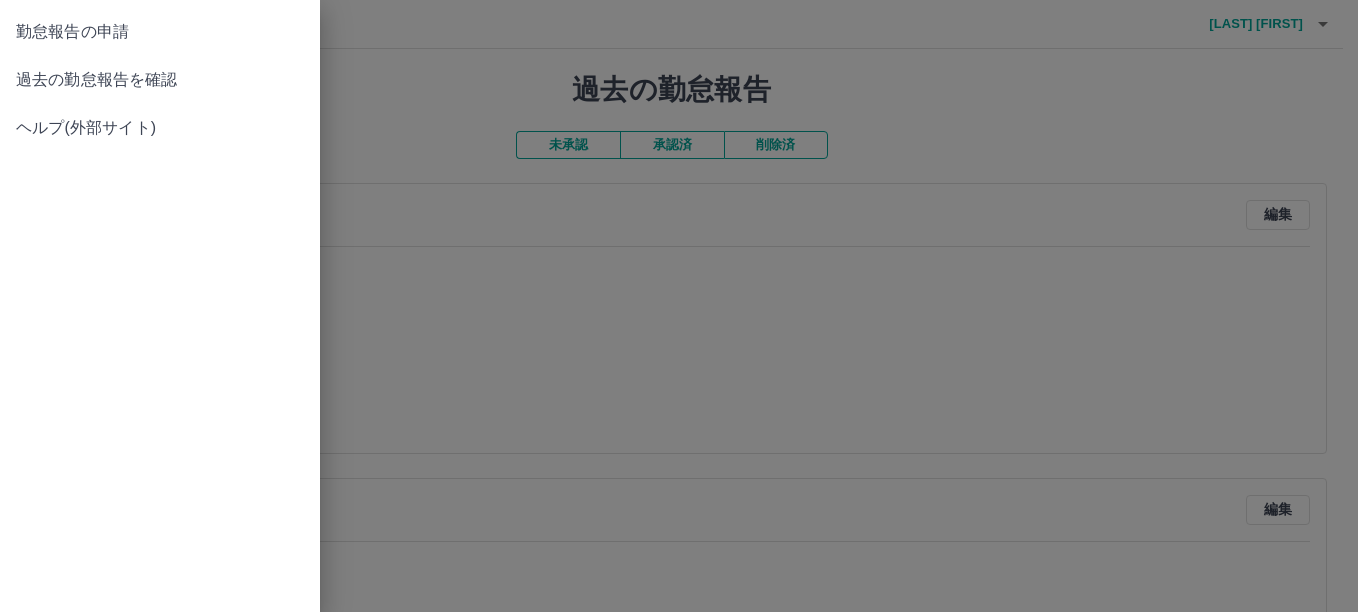 click on "勤怠報告の申請" at bounding box center (160, 32) 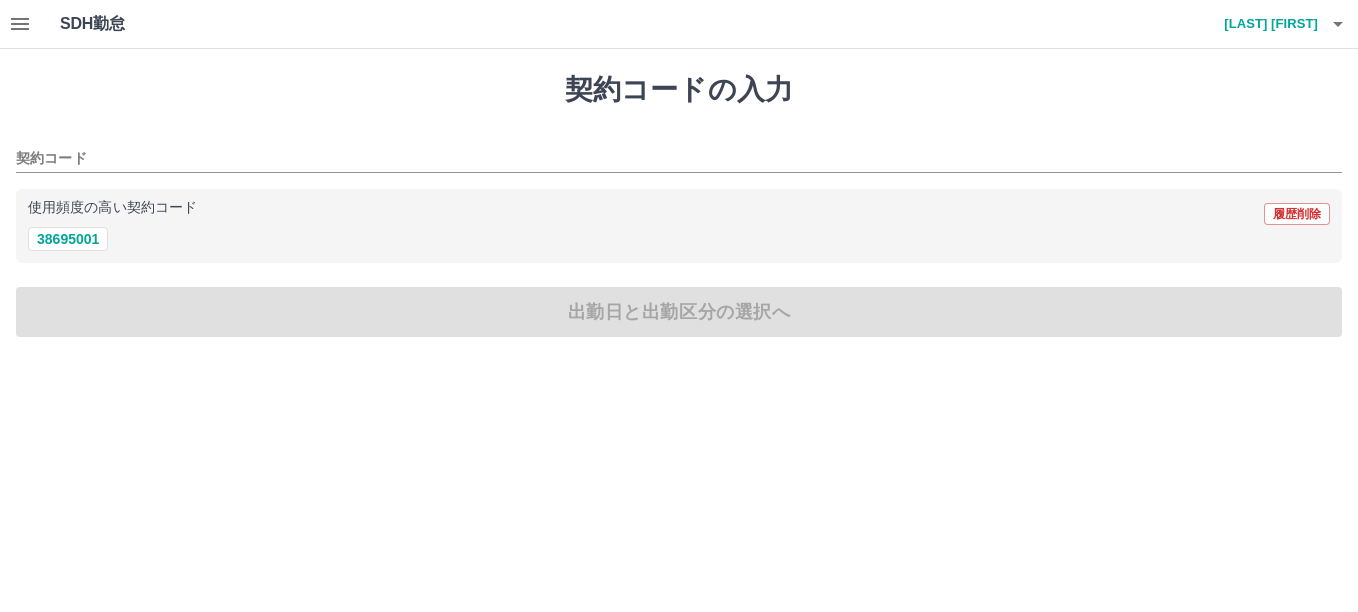 drag, startPoint x: 59, startPoint y: 239, endPoint x: 263, endPoint y: 232, distance: 204.12006 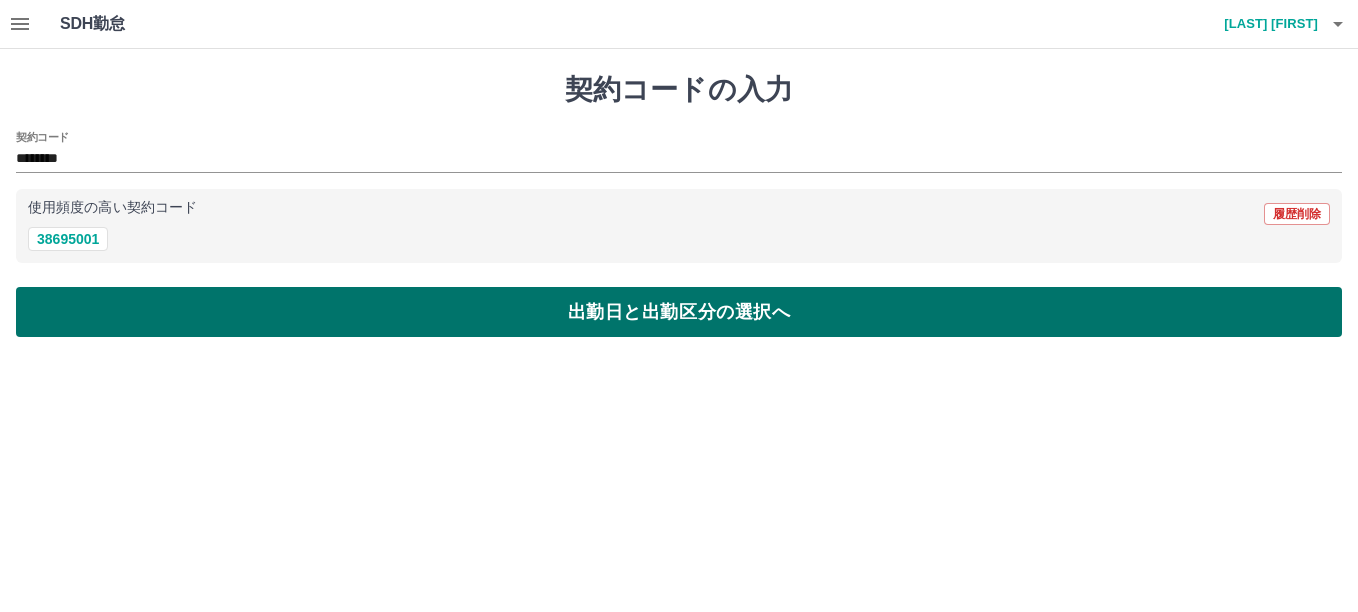 click on "出勤日と出勤区分の選択へ" at bounding box center [679, 312] 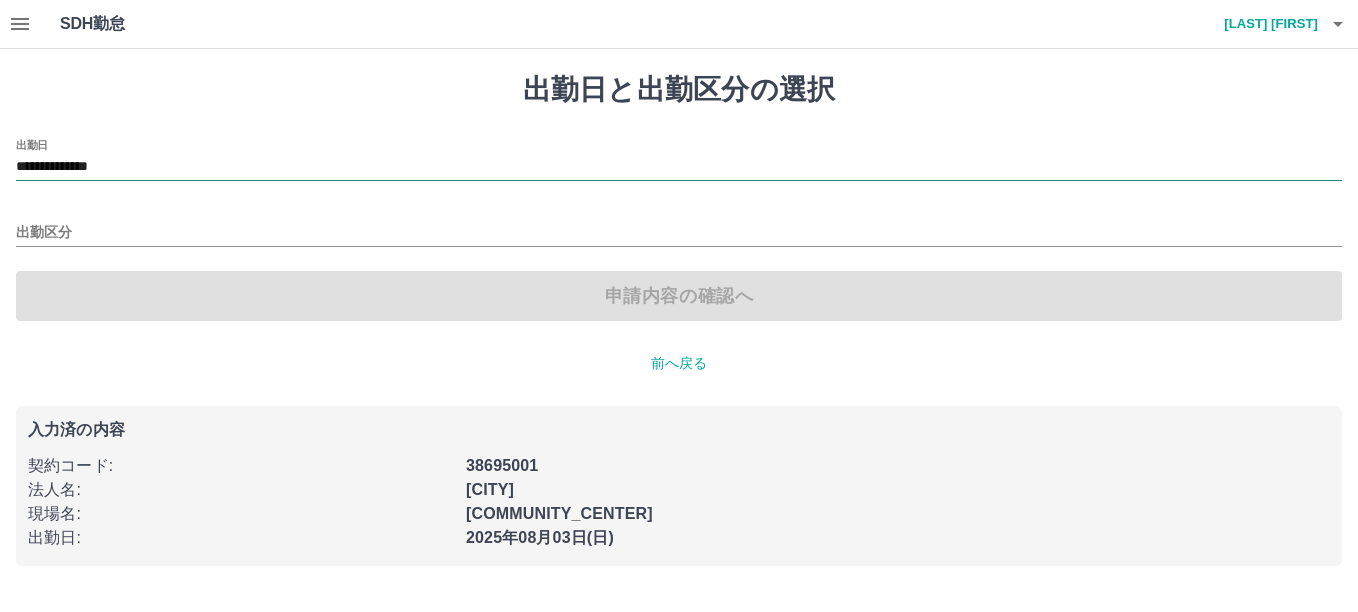 click on "**********" at bounding box center [679, 167] 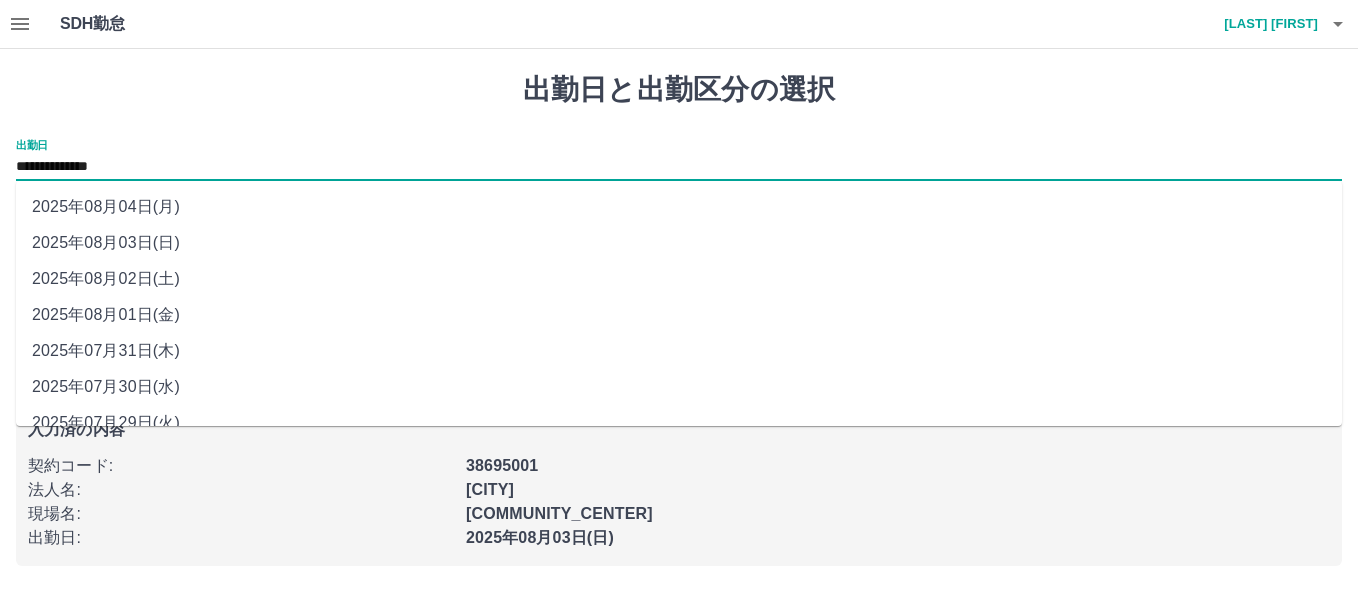 click on "2025年08月02日(土)" at bounding box center (679, 279) 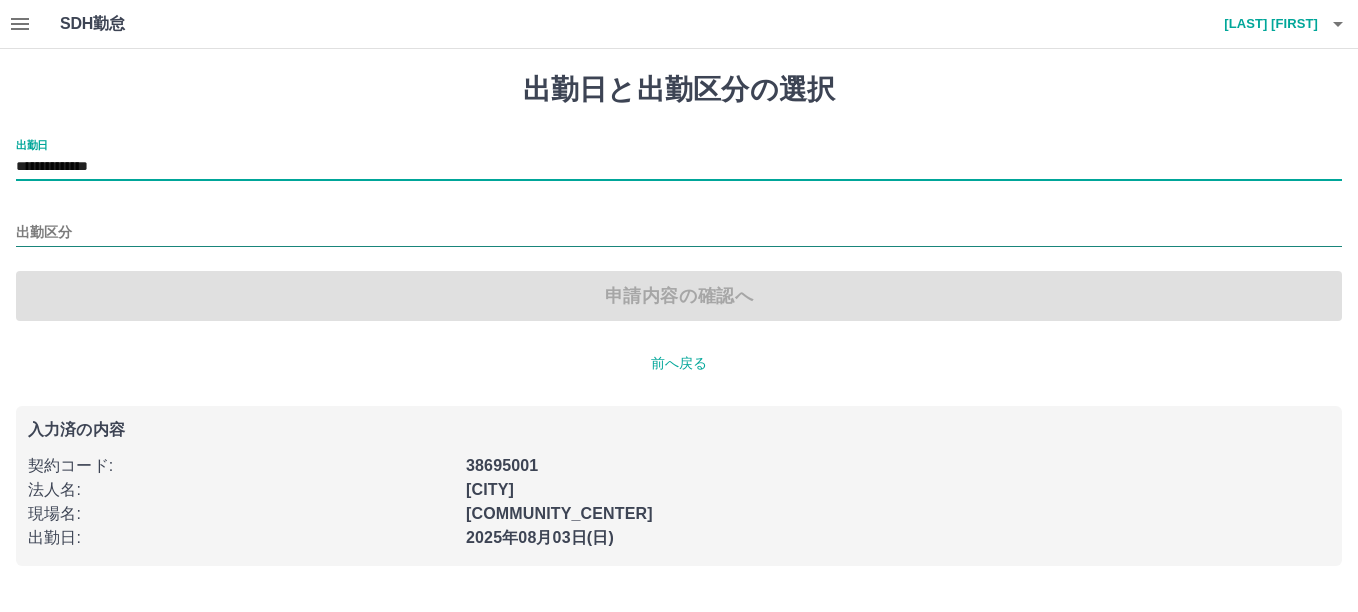 click on "出勤区分" at bounding box center (679, 233) 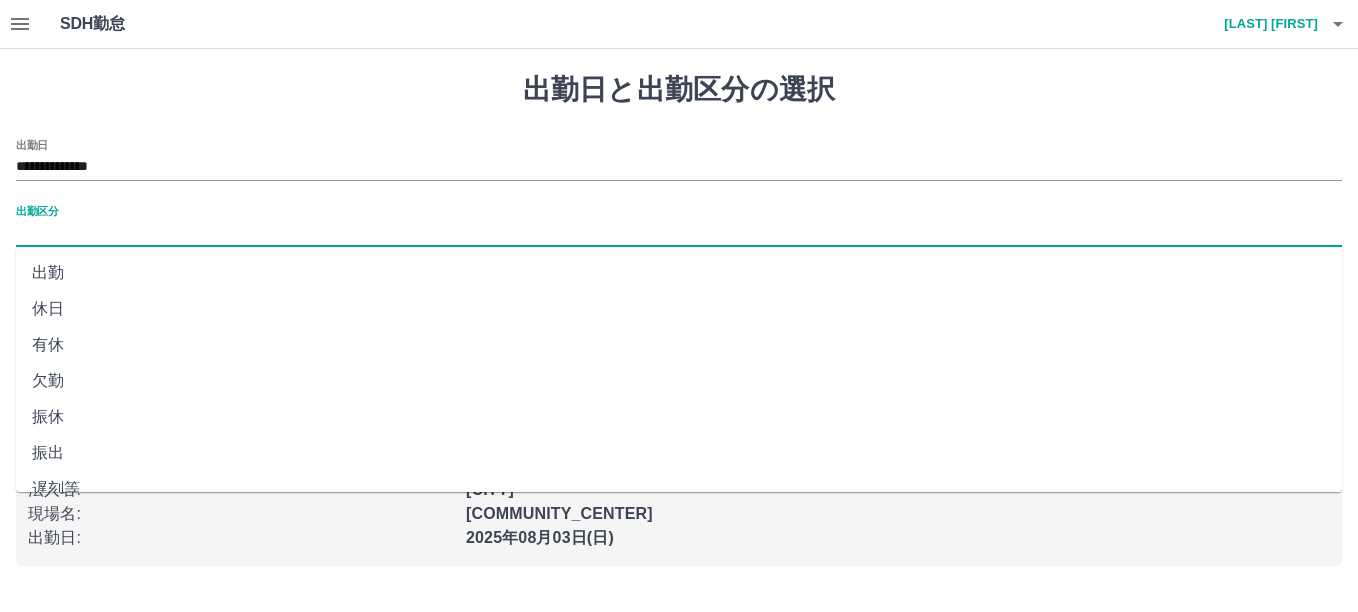 click on "休日" at bounding box center [679, 309] 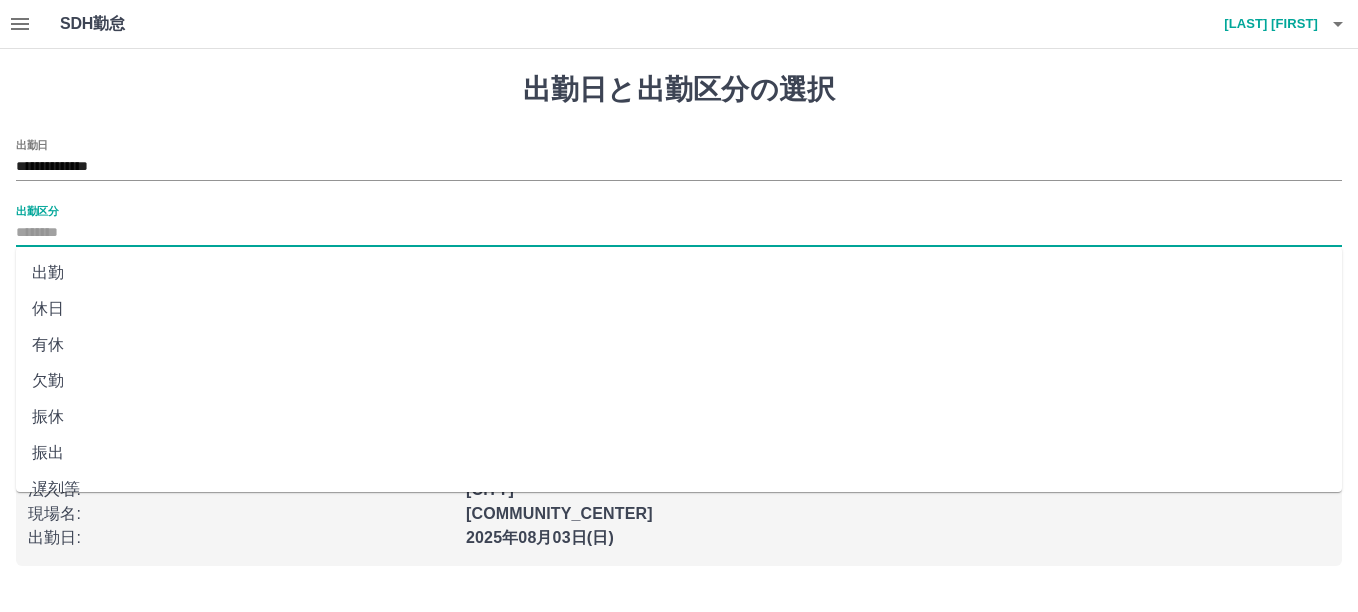 type on "**" 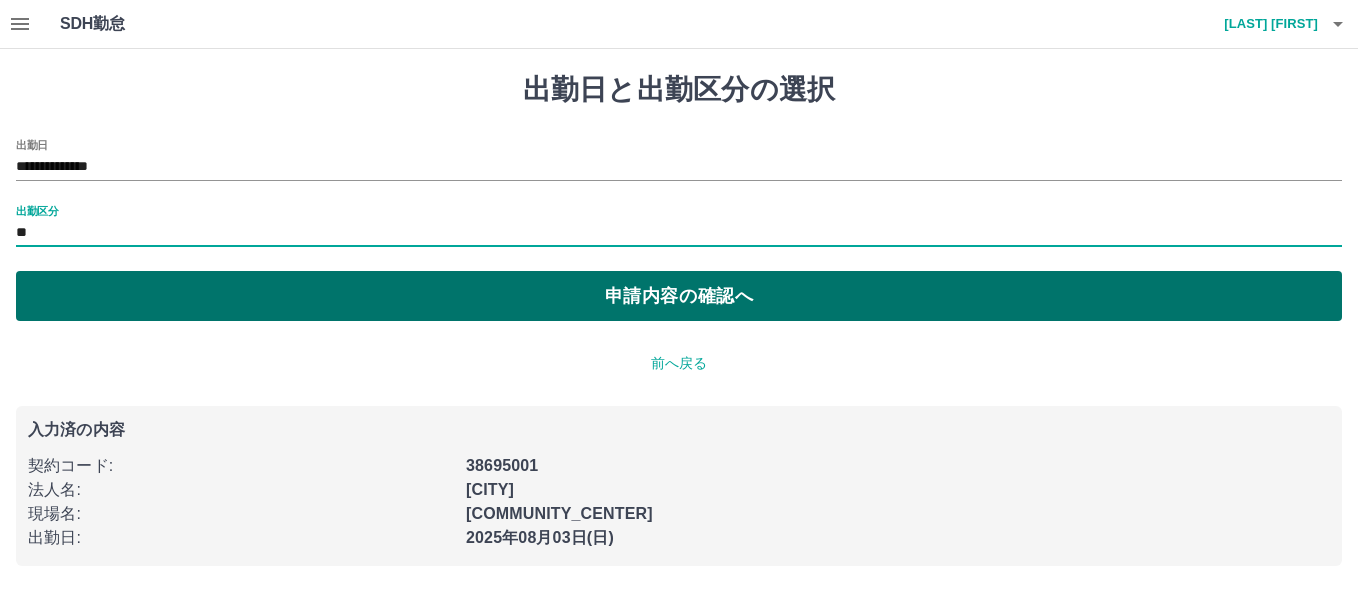 click on "申請内容の確認へ" at bounding box center [679, 296] 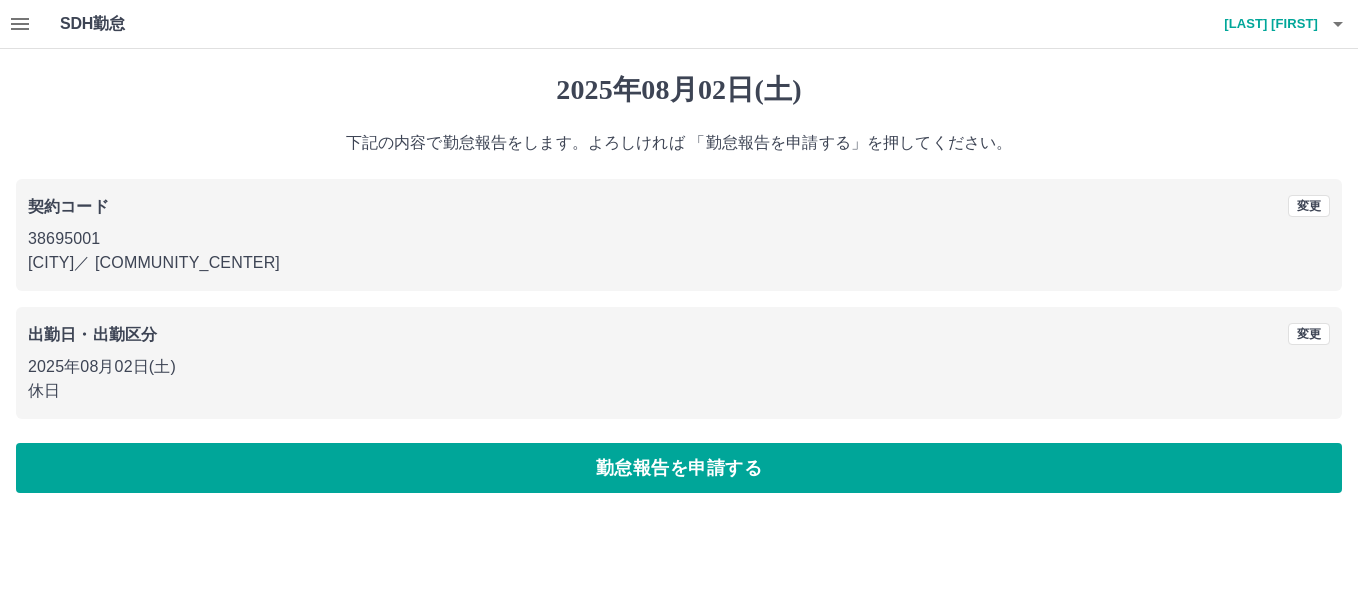 click on "勤怠報告を申請する" at bounding box center [679, 468] 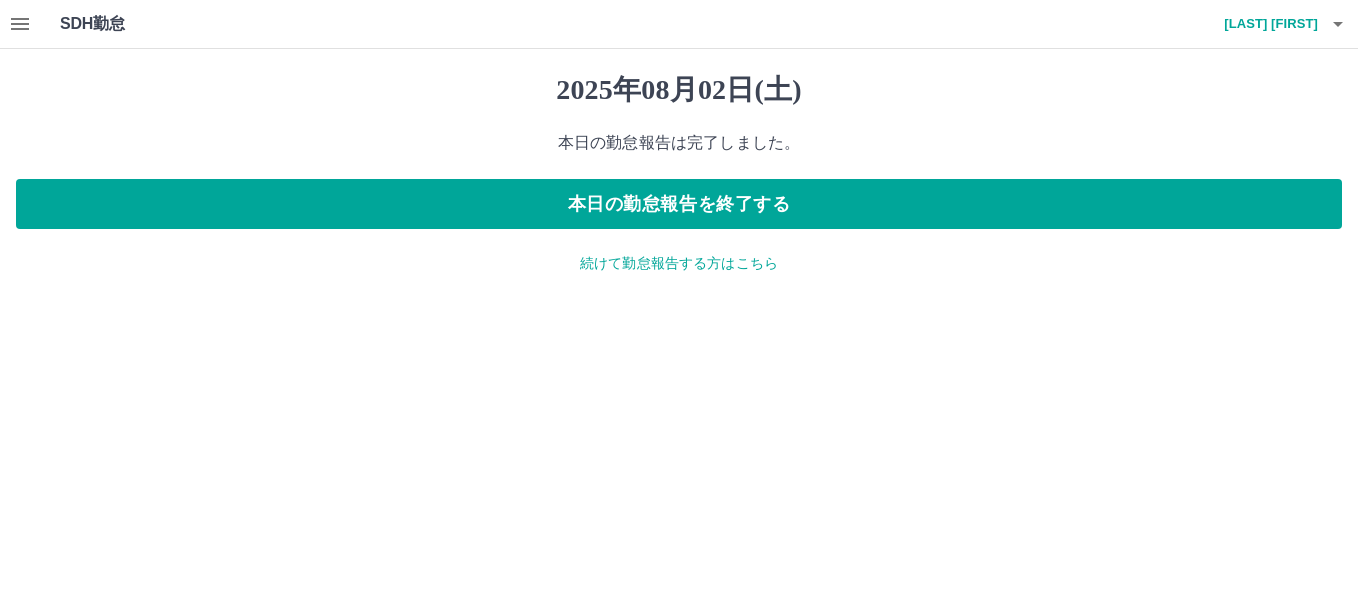 click 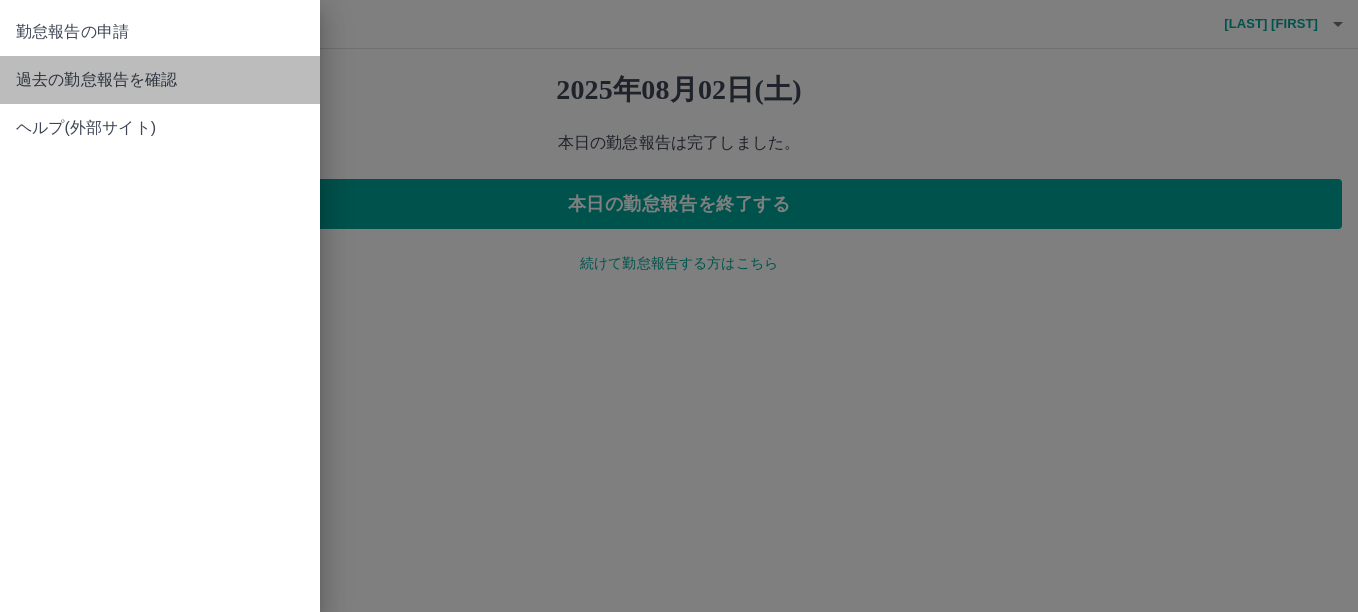 click on "過去の勤怠報告を確認" at bounding box center (160, 80) 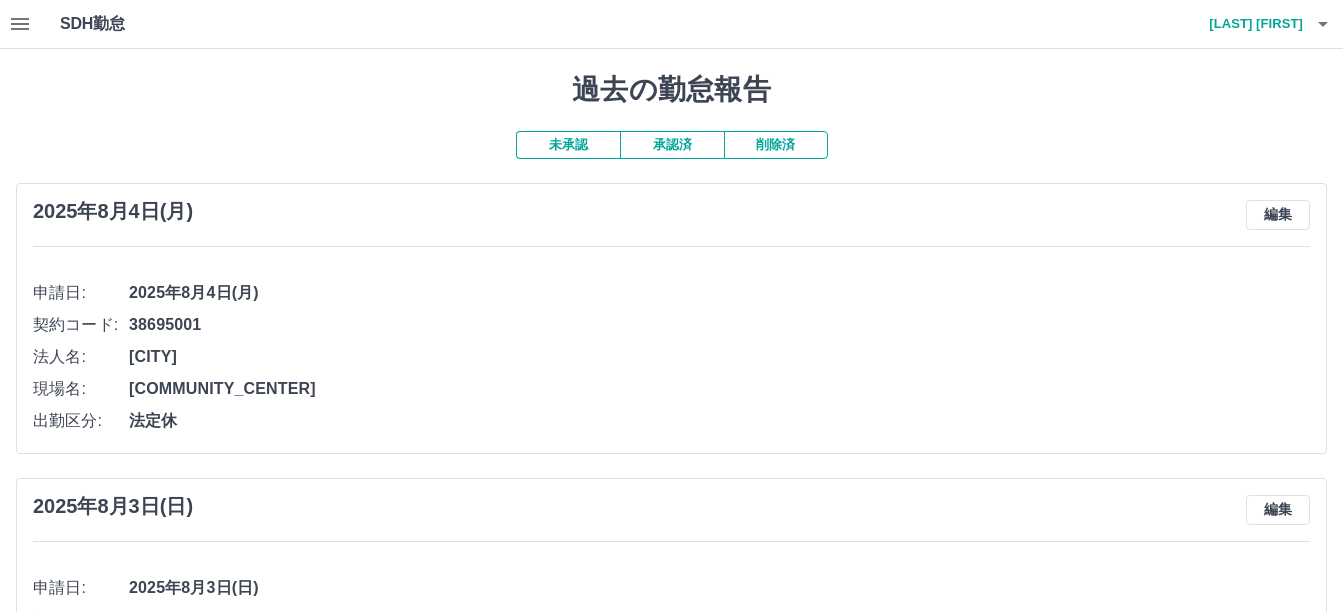 click on "未承認" at bounding box center [568, 145] 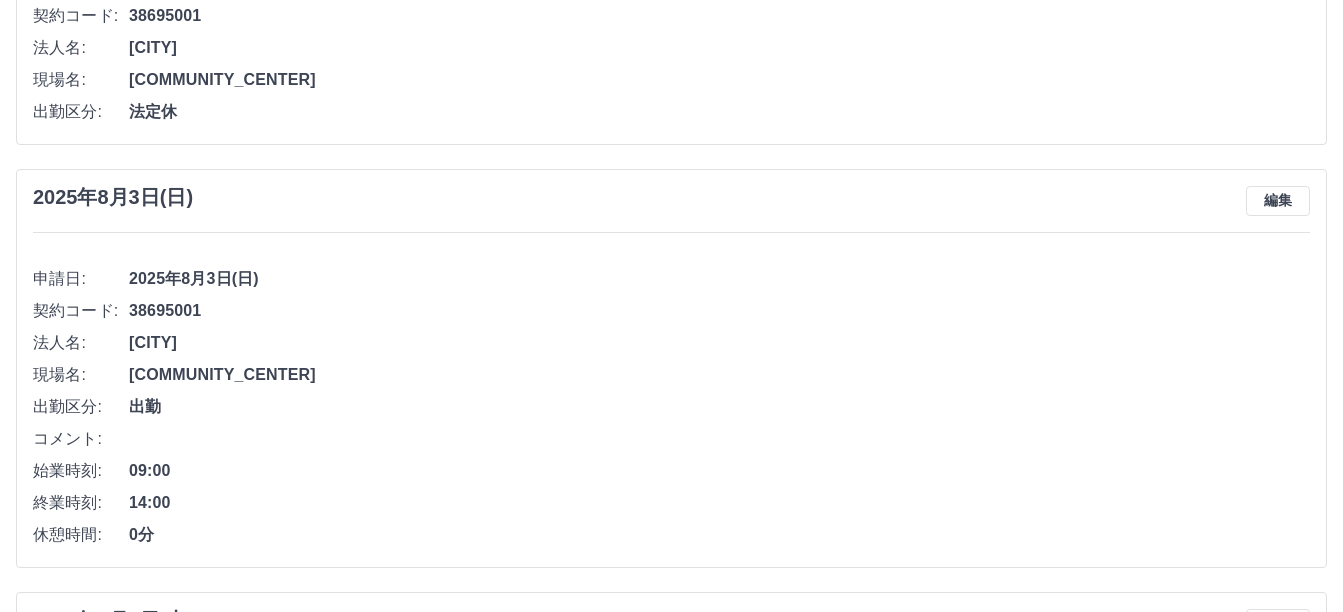 scroll, scrollTop: 0, scrollLeft: 0, axis: both 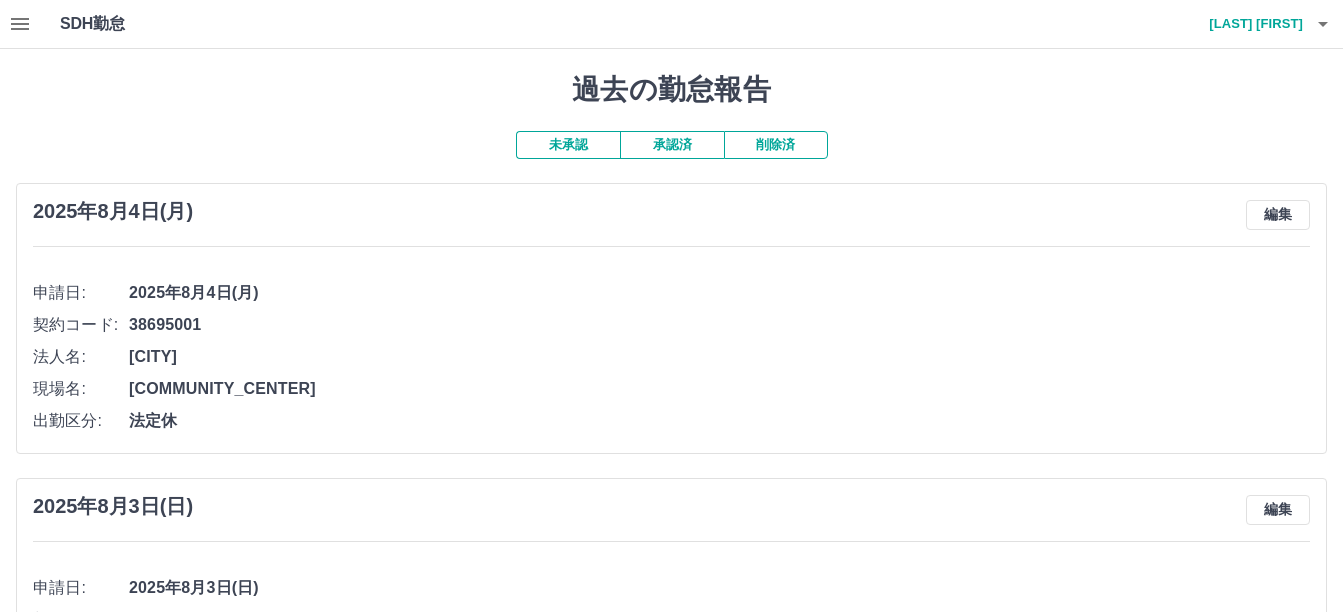 click 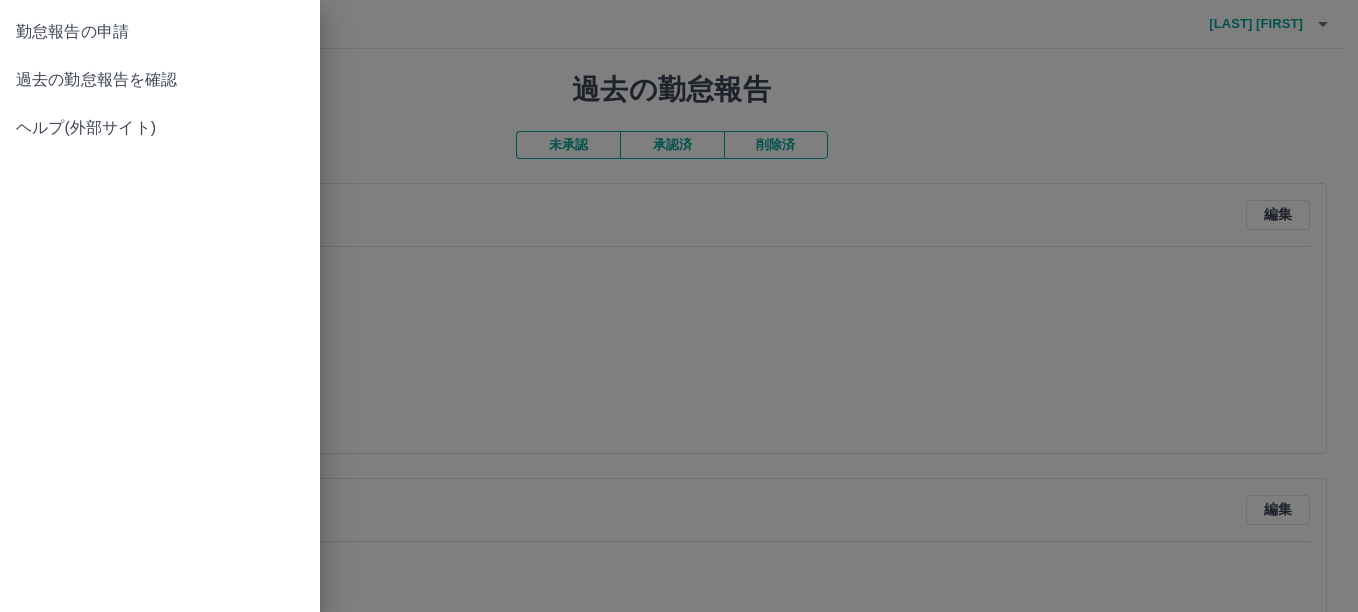 click on "過去の勤怠報告を確認" at bounding box center (160, 80) 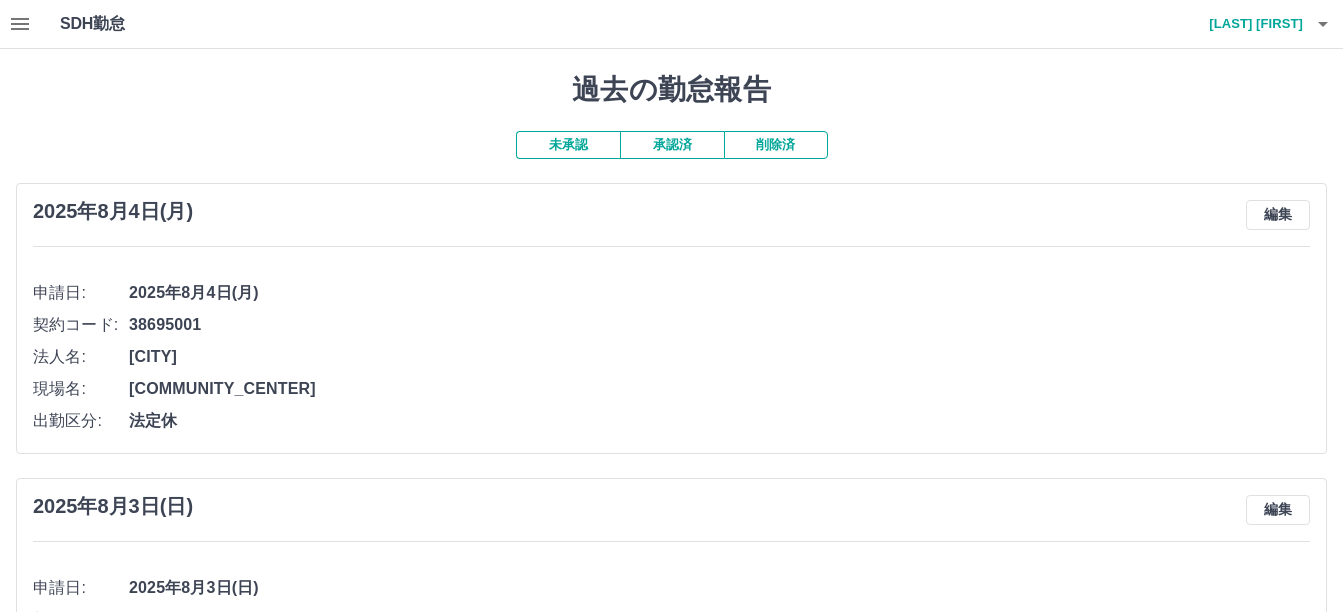 click on "承認済" at bounding box center (672, 145) 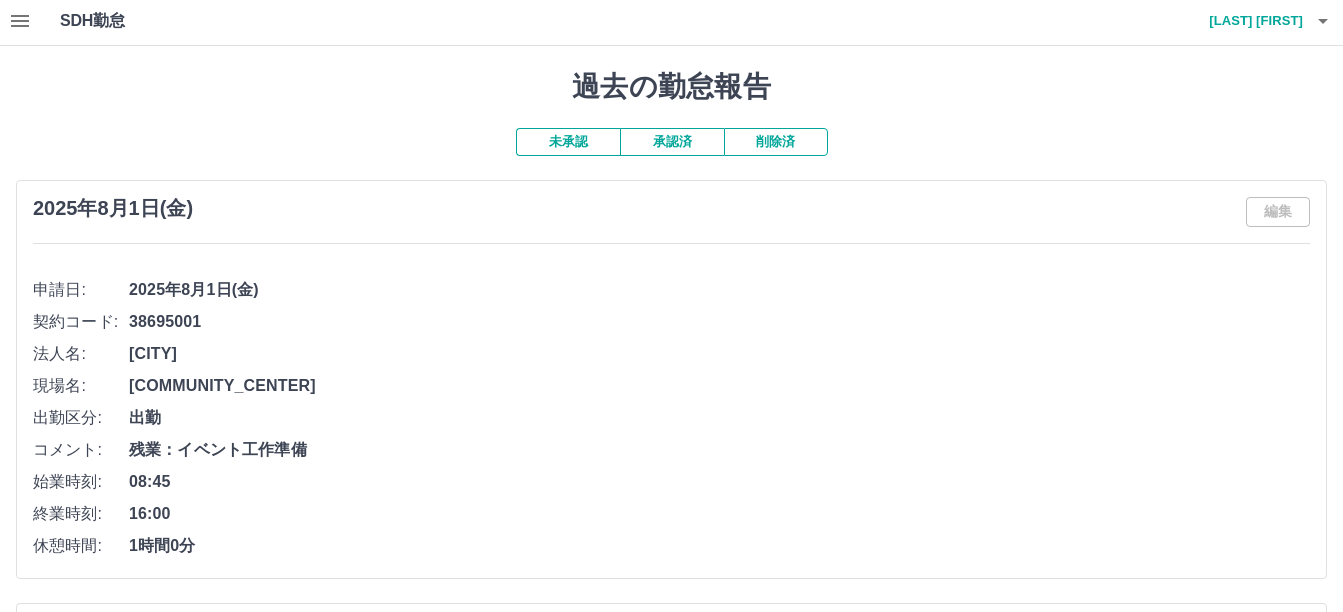 scroll, scrollTop: 0, scrollLeft: 0, axis: both 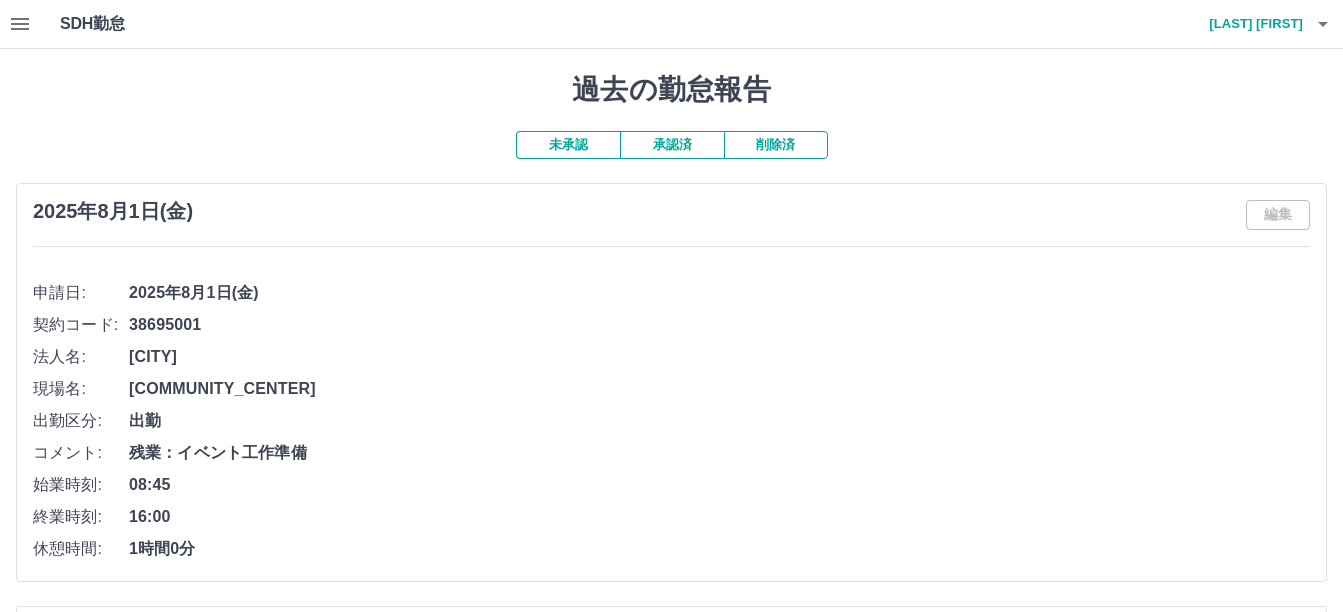 click 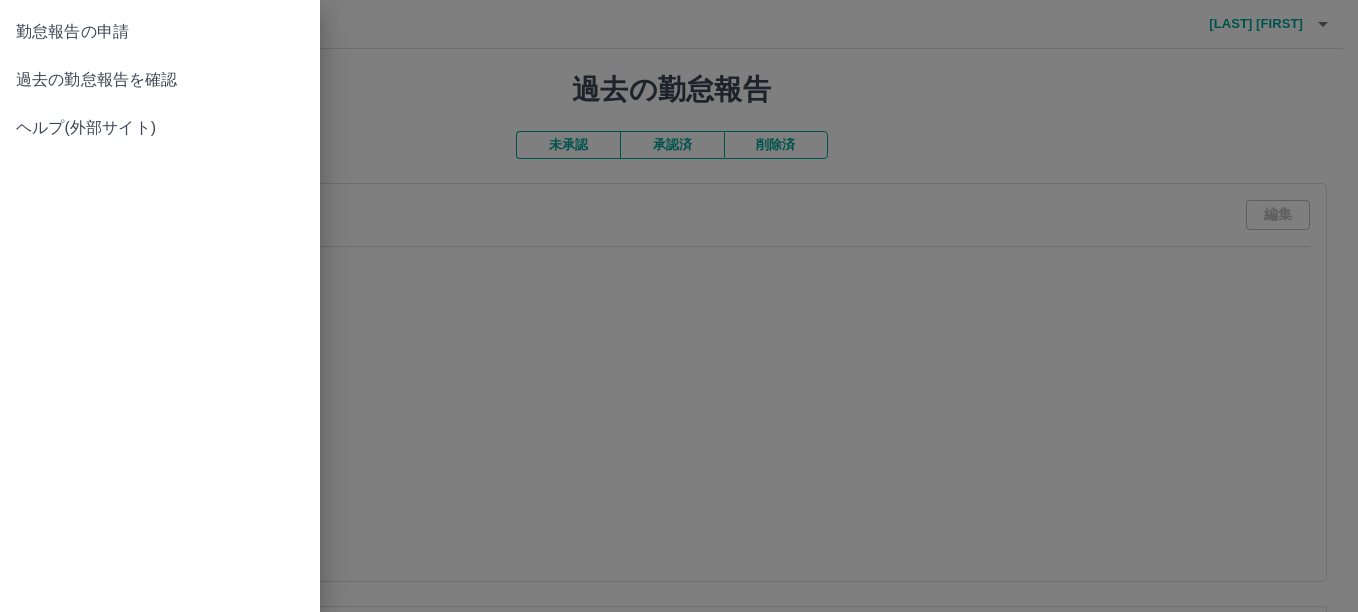 click on "過去の勤怠報告を確認" at bounding box center [160, 80] 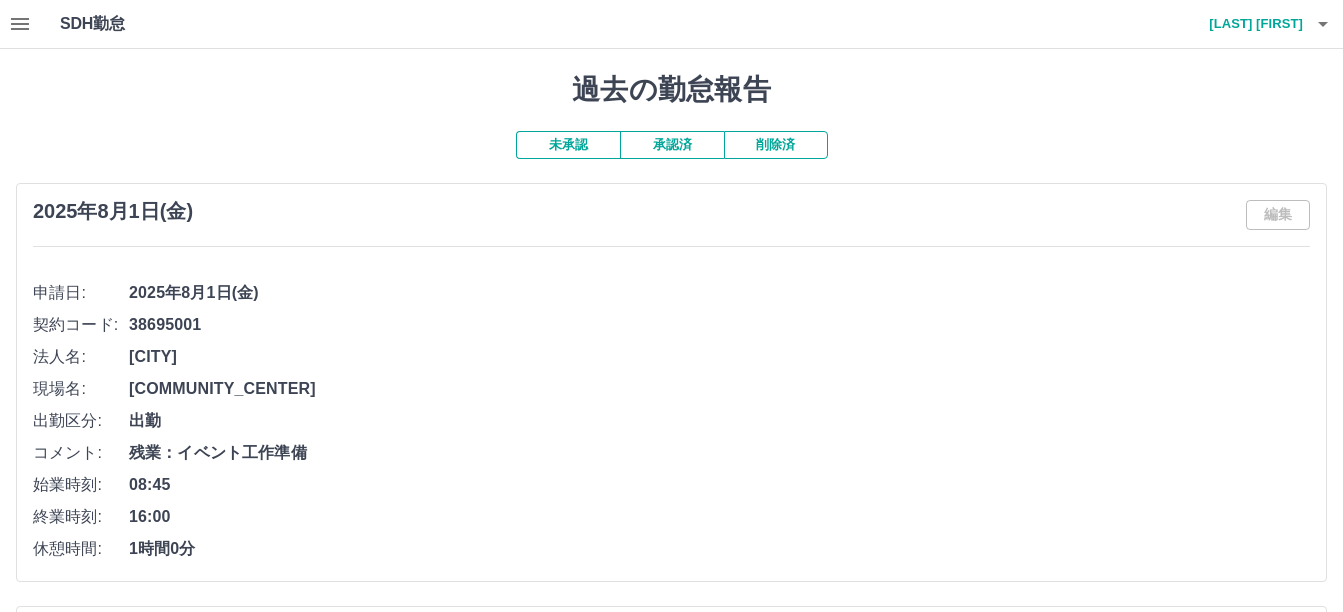 click at bounding box center [20, 24] 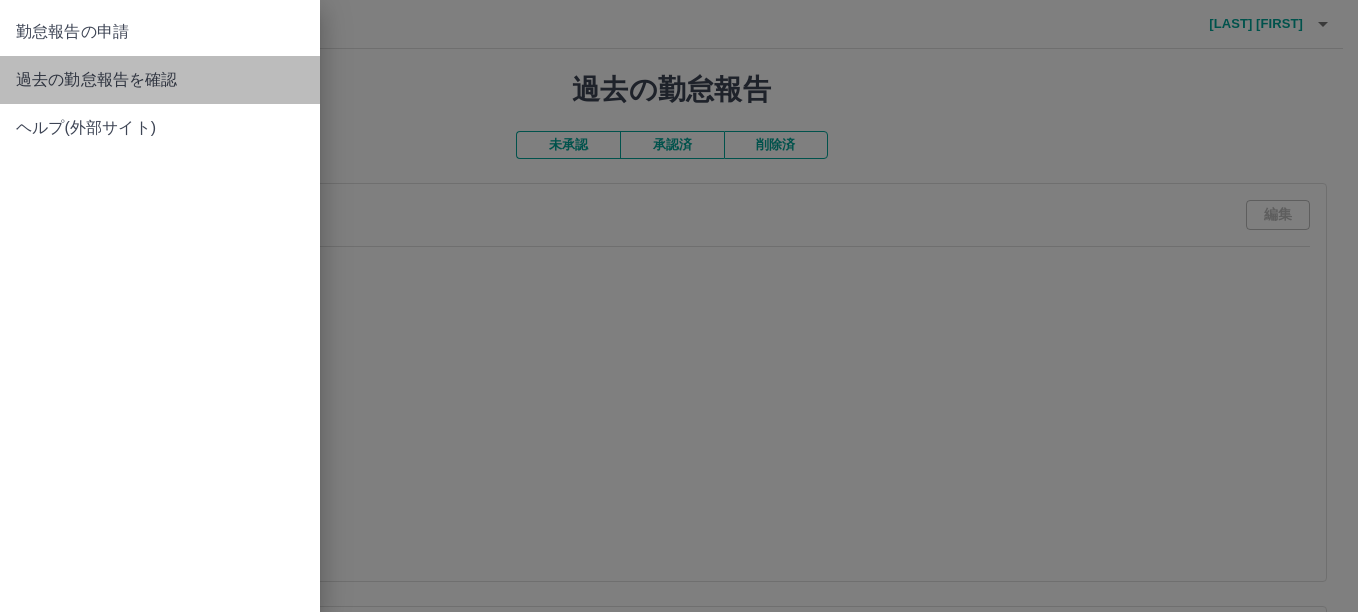click on "過去の勤怠報告を確認" at bounding box center [160, 80] 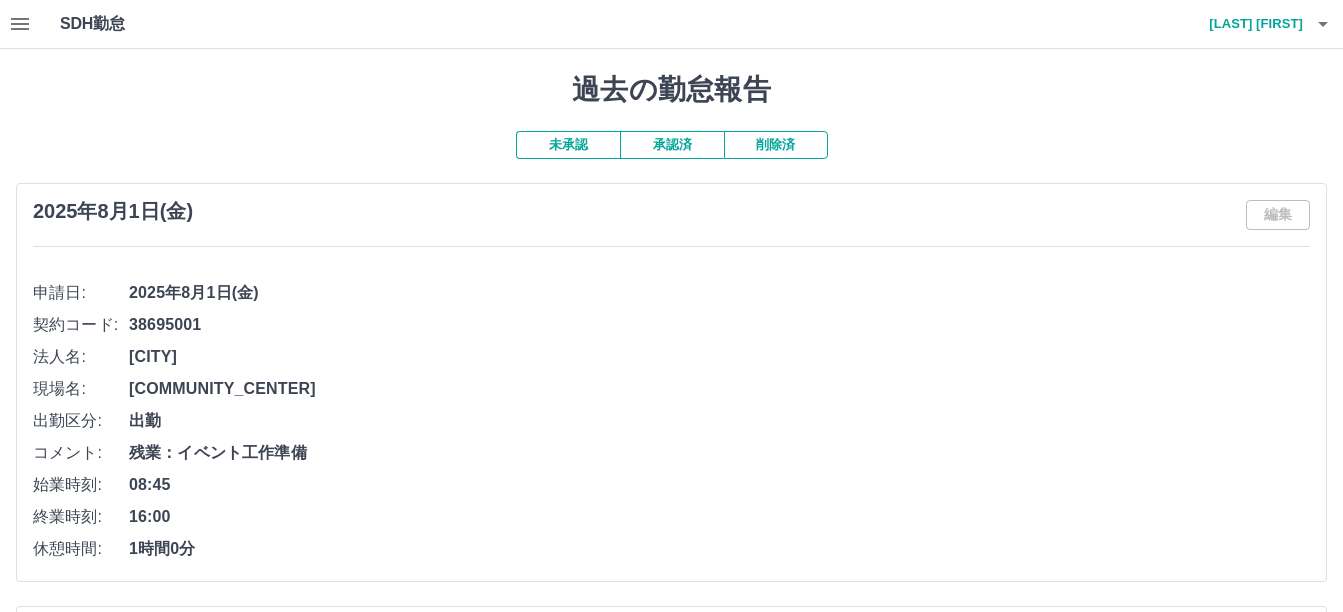 click on "未承認" at bounding box center [568, 145] 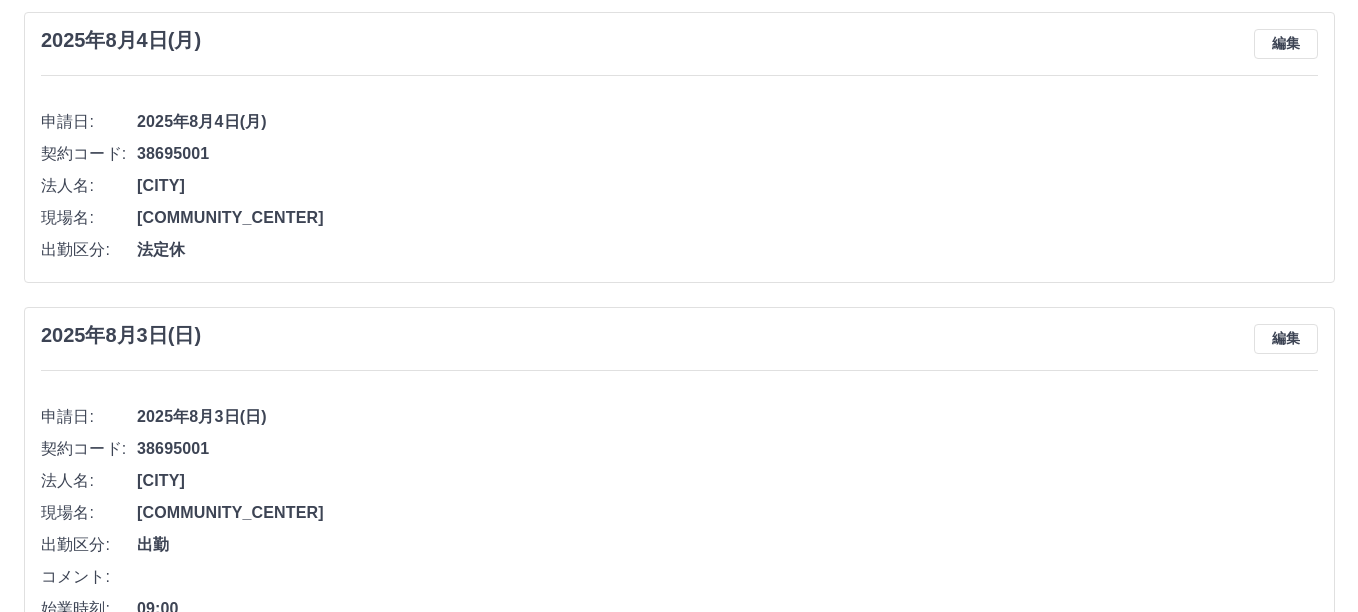 scroll, scrollTop: 0, scrollLeft: 0, axis: both 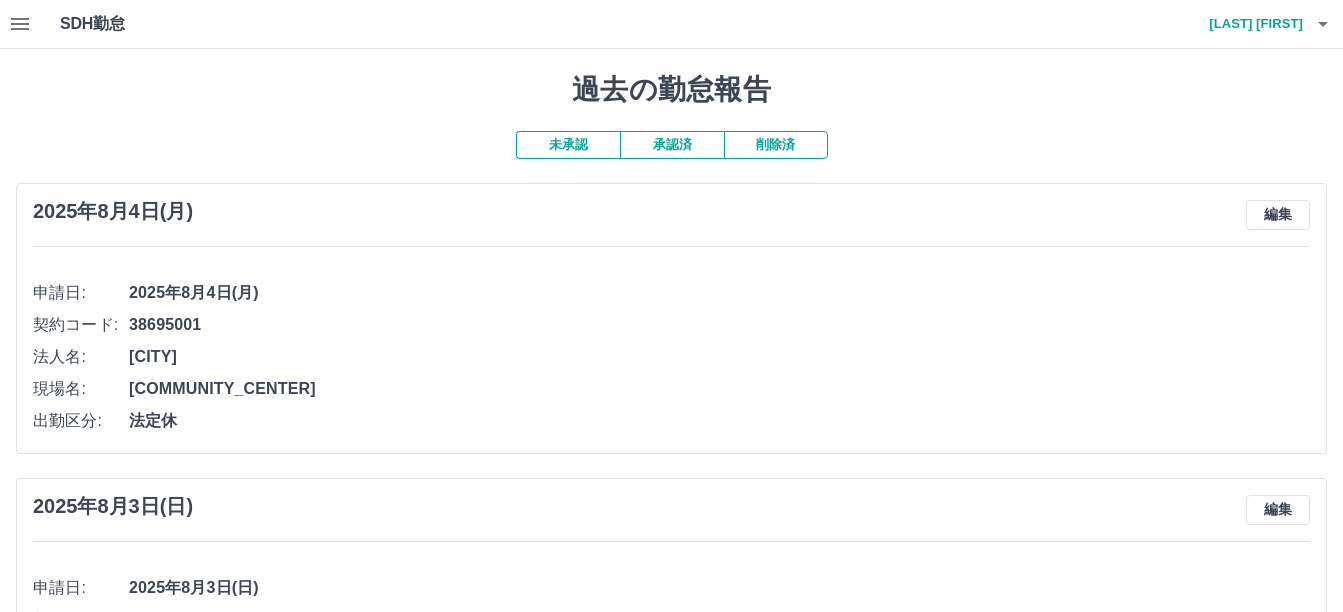 click 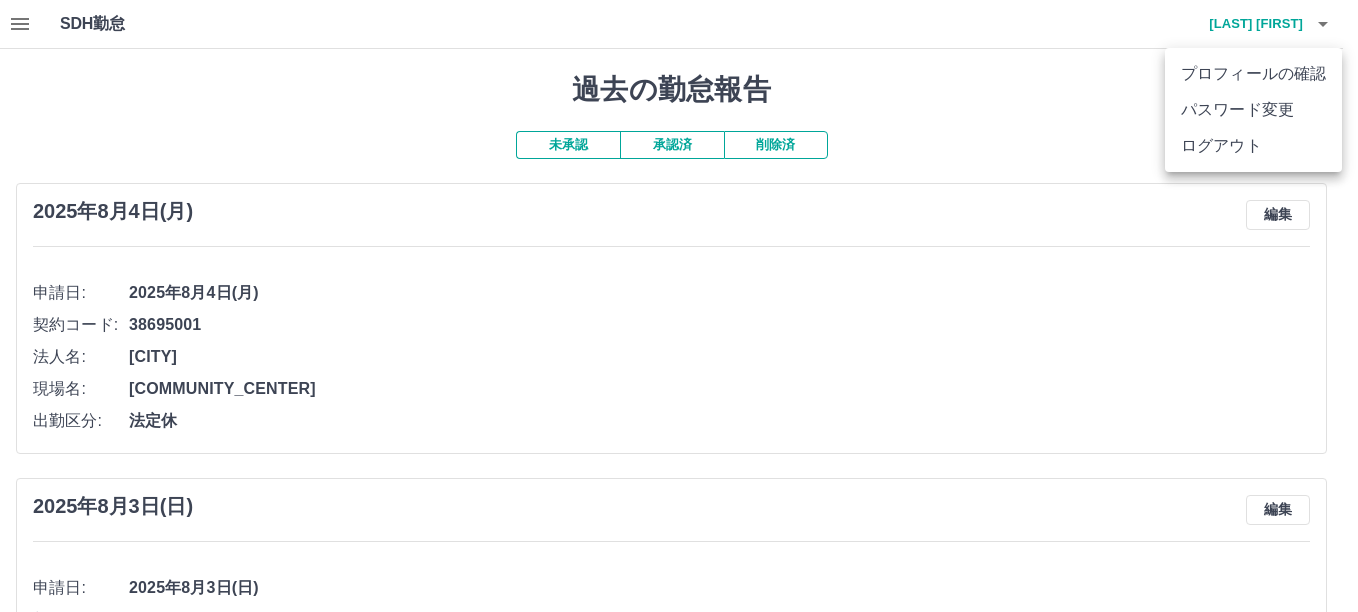 click on "ログアウト" at bounding box center [1253, 146] 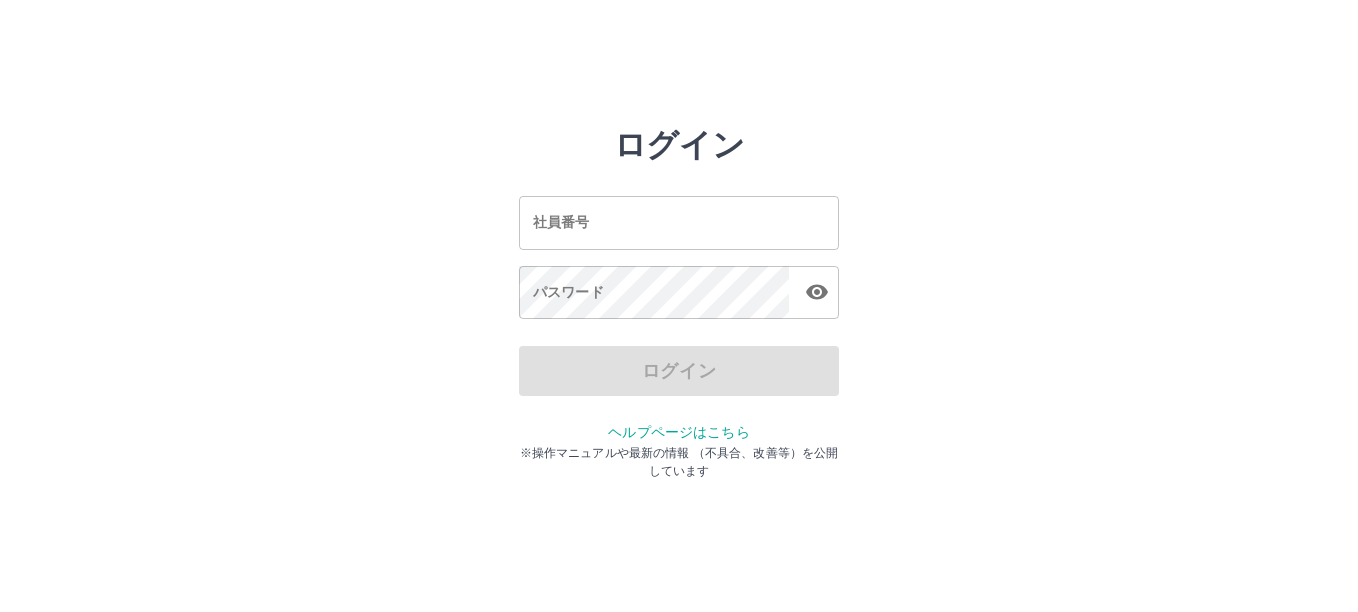 scroll, scrollTop: 0, scrollLeft: 0, axis: both 